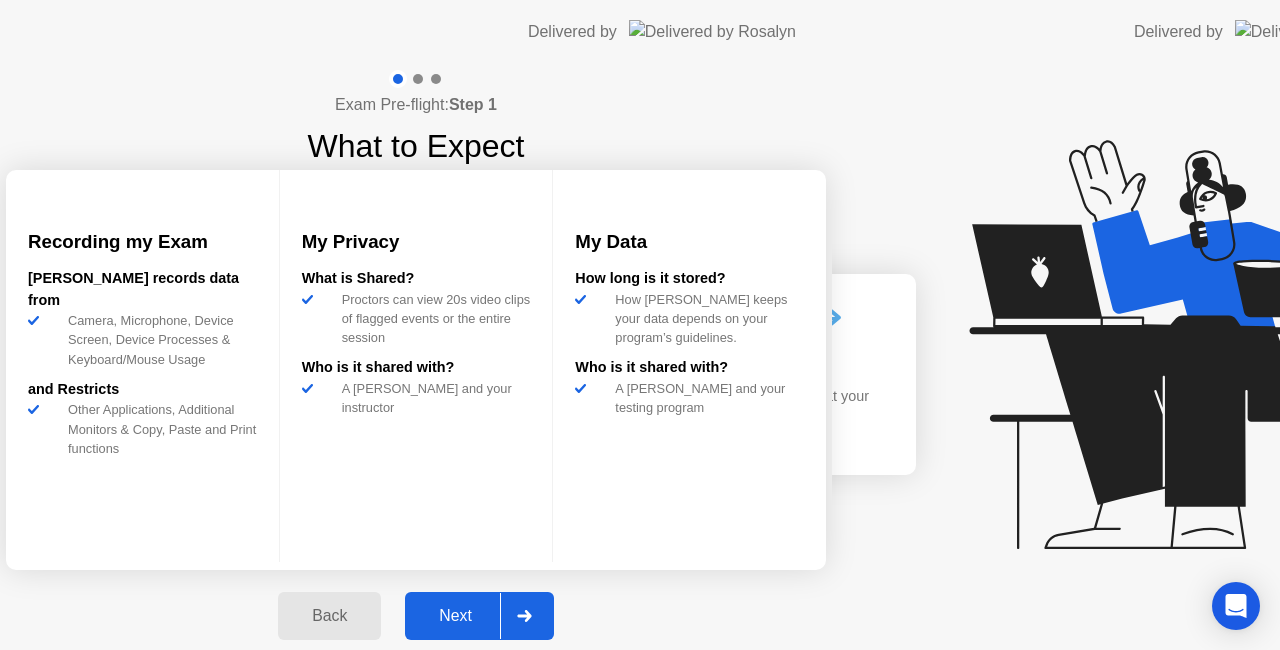 scroll, scrollTop: 0, scrollLeft: 0, axis: both 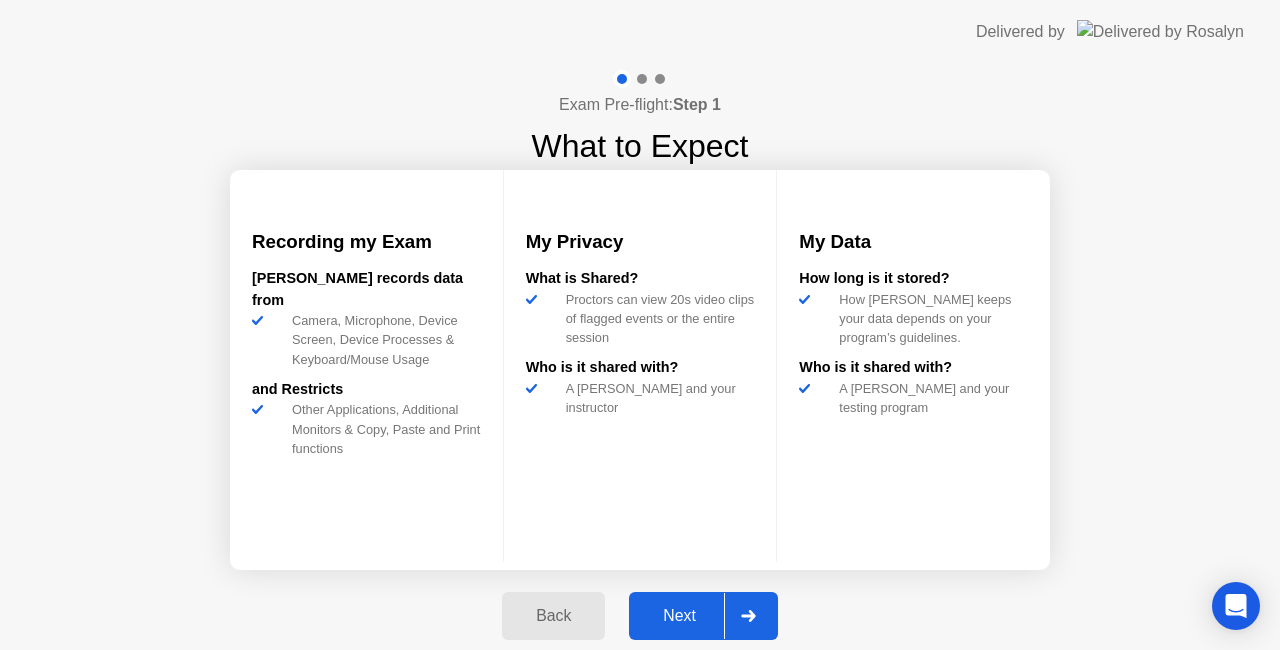 click 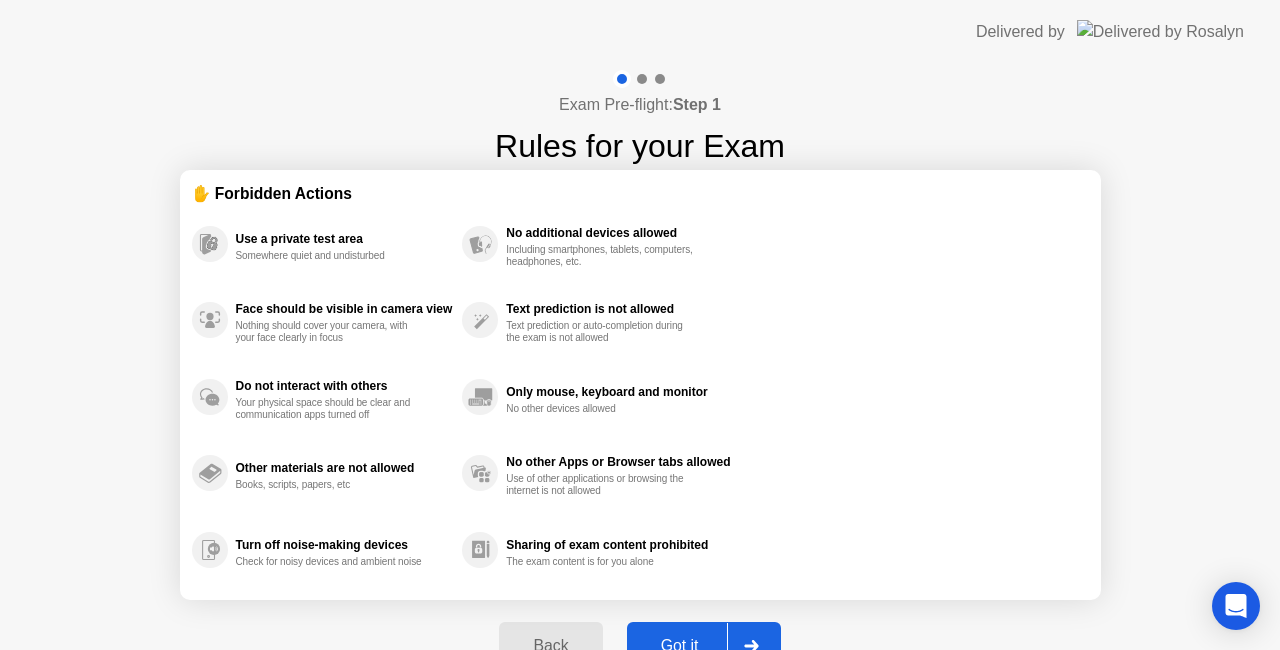 click on "Back Got it" 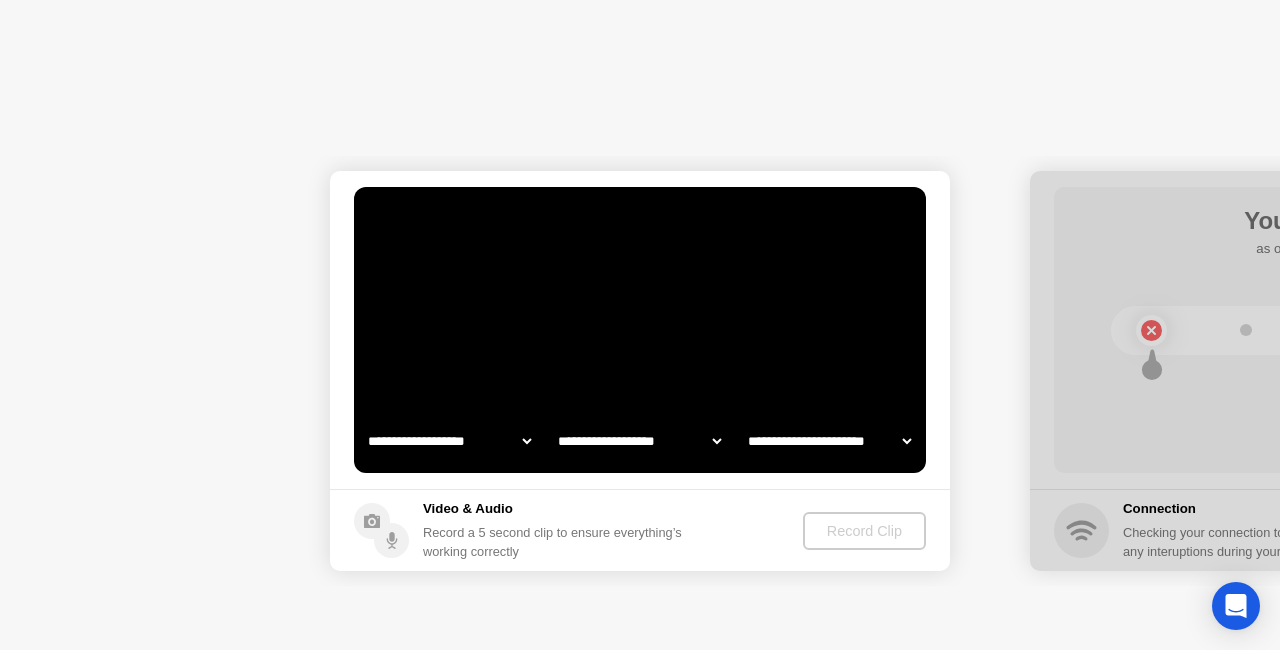 select on "**********" 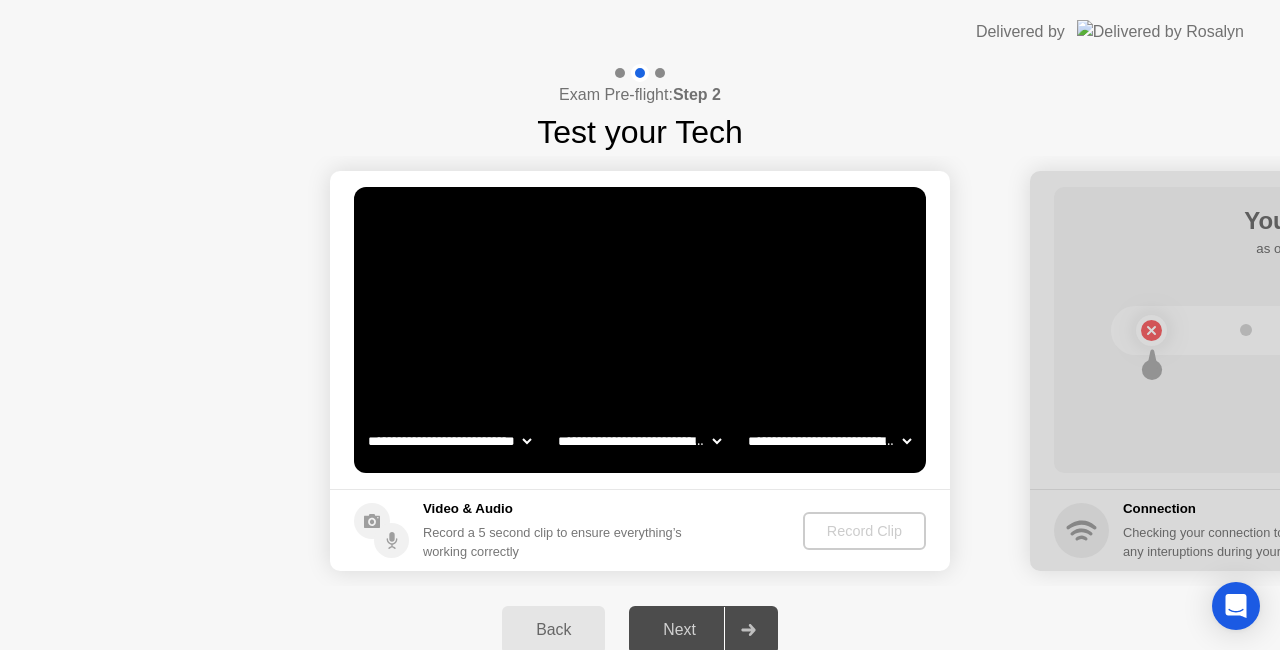 click 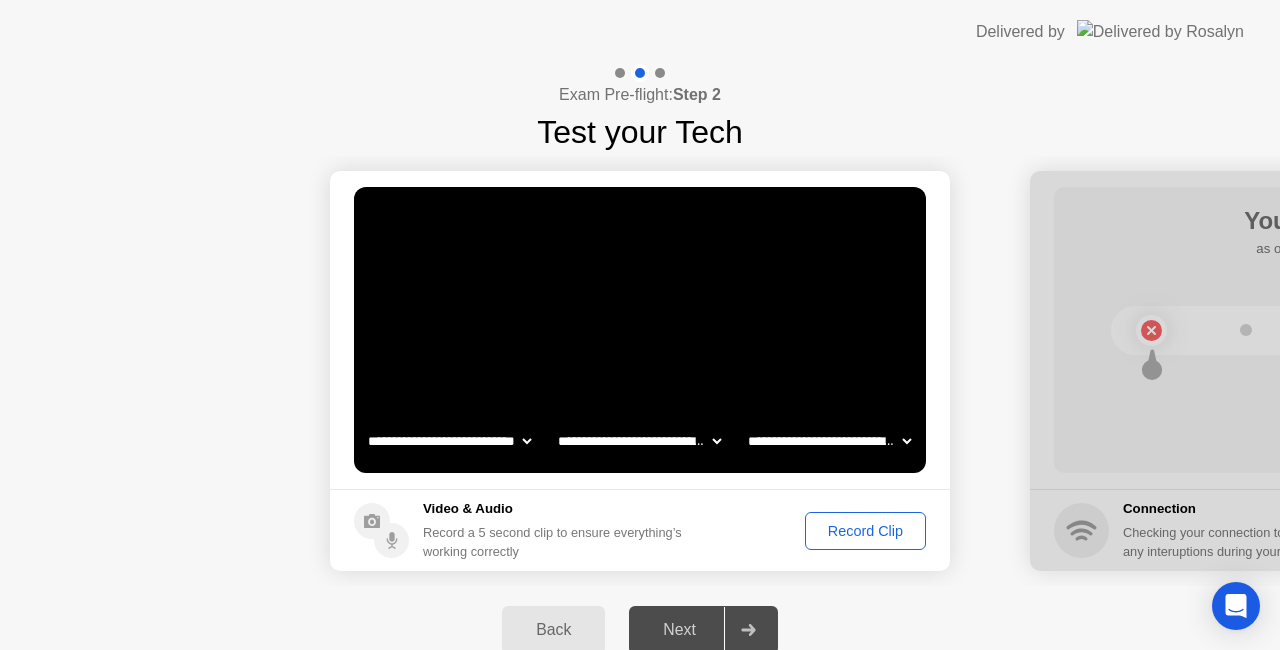 click on "Record Clip" 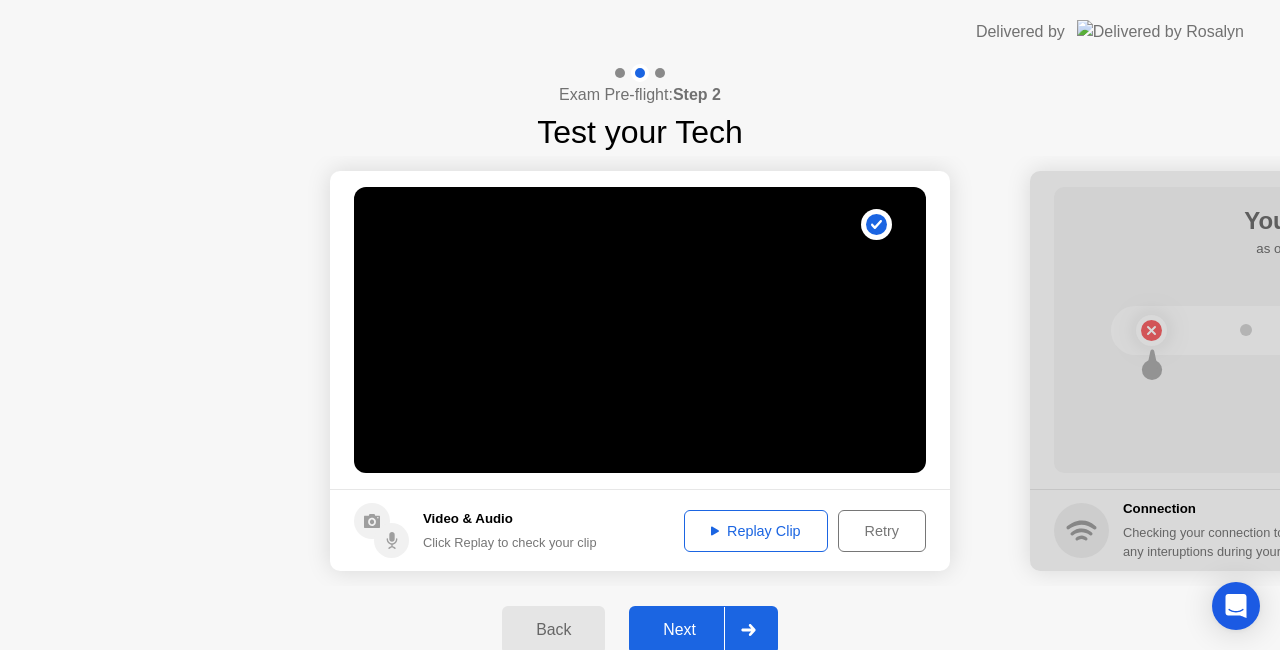 click on "Replay Clip" 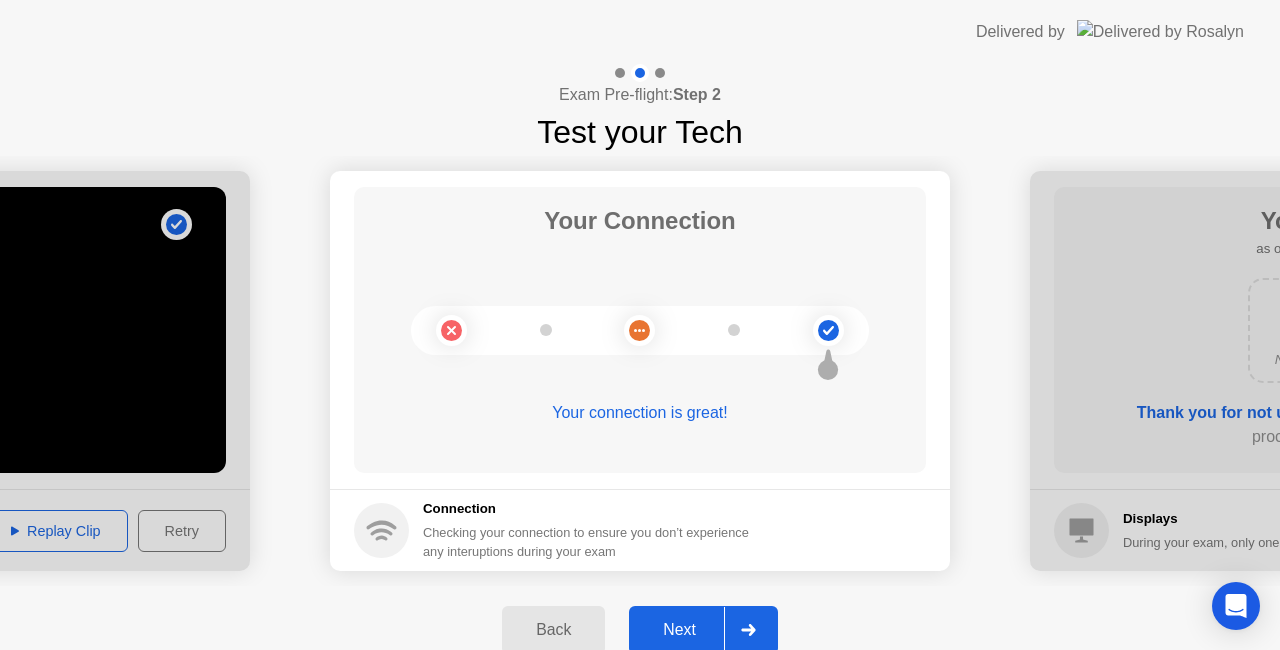 click 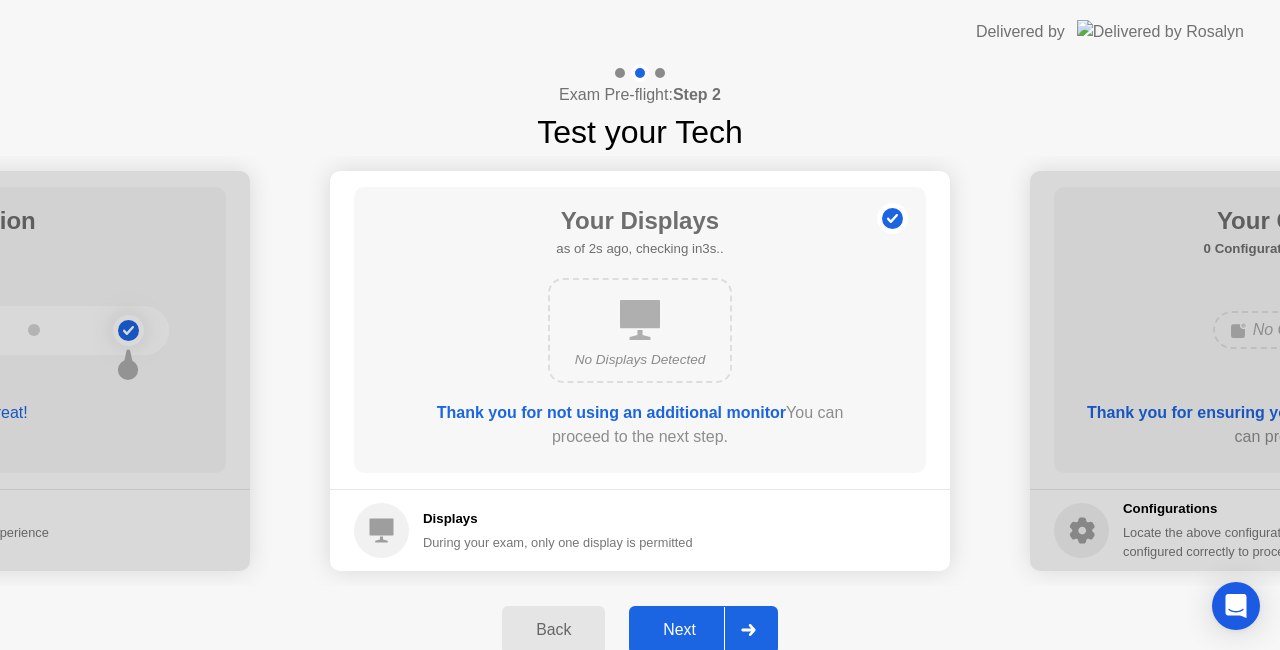 click 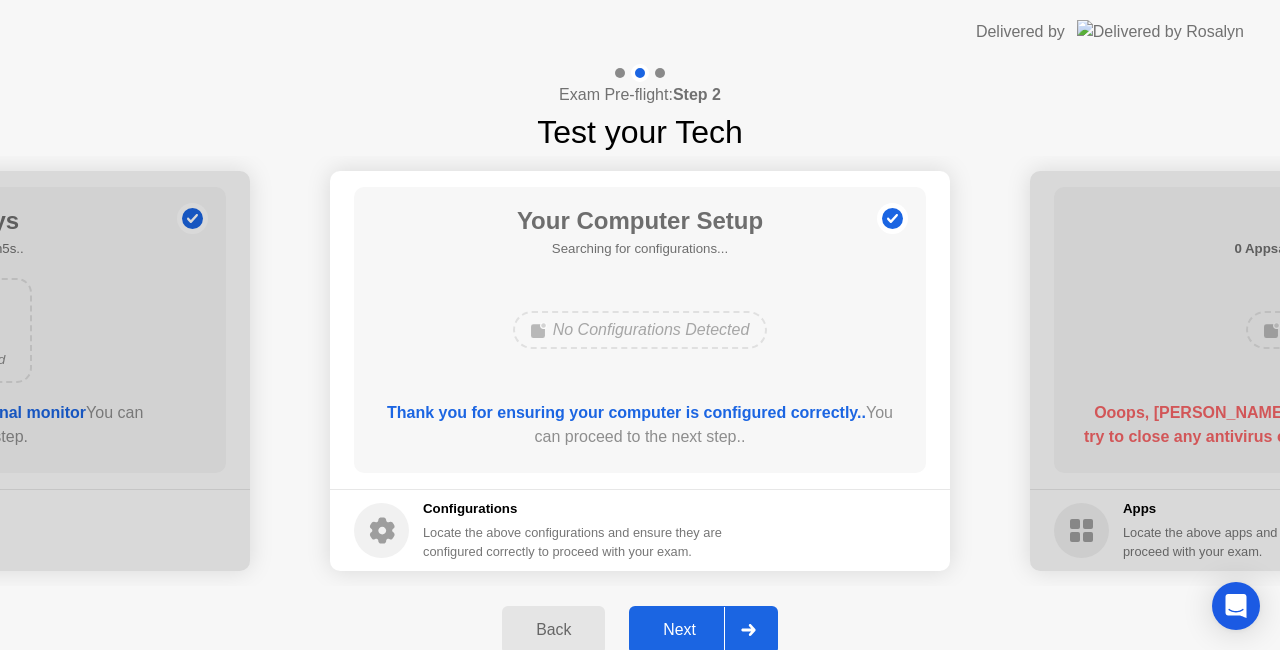 click 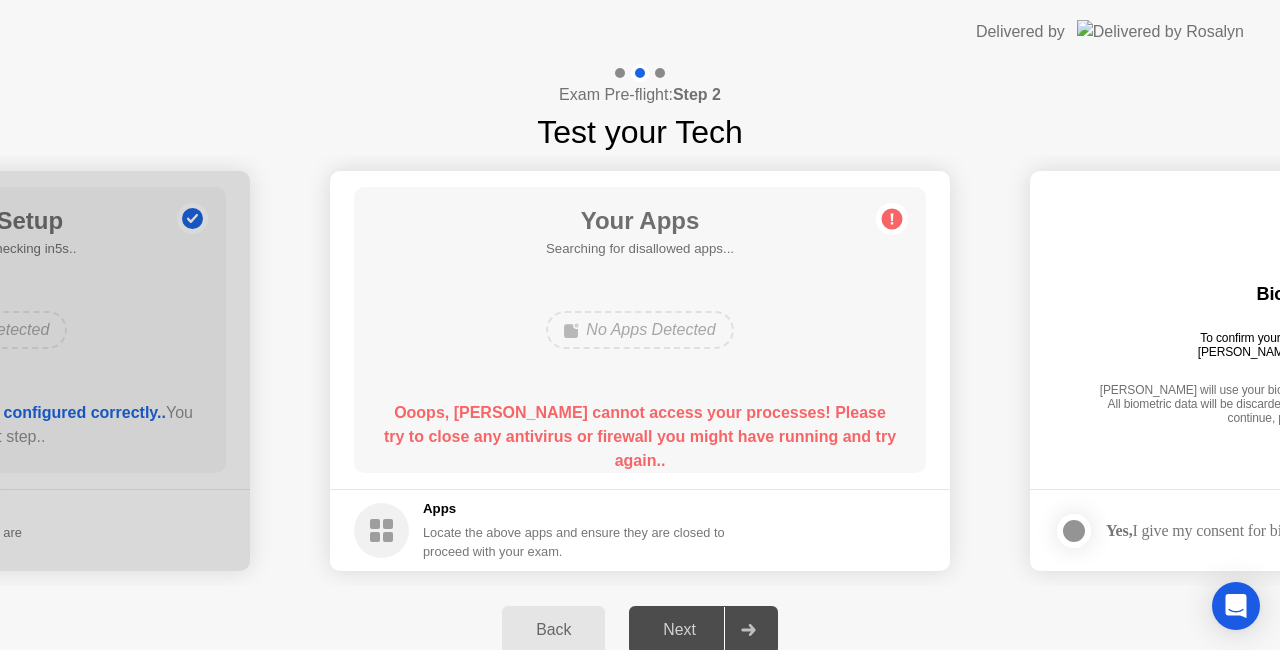 click on "Ooops, [PERSON_NAME] cannot access your processes! Please try to close any antivirus or firewall you might have running and try again.." 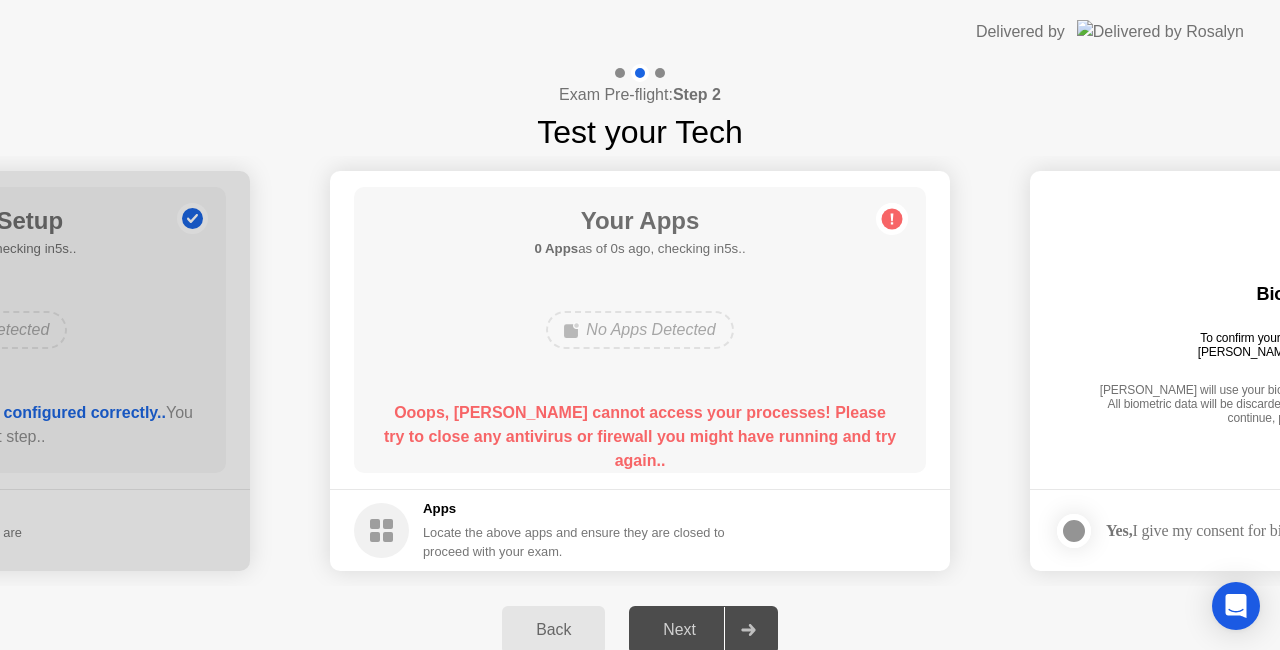 drag, startPoint x: 866, startPoint y: 438, endPoint x: 393, endPoint y: 416, distance: 473.51135 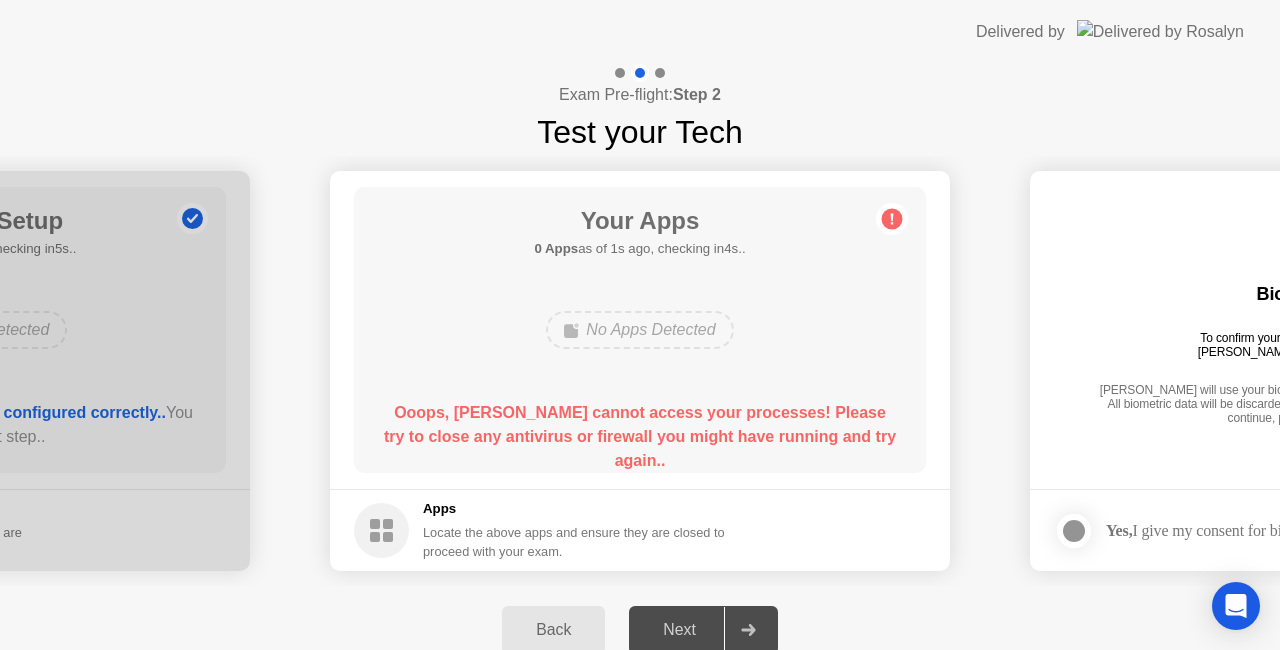 drag, startPoint x: 386, startPoint y: 407, endPoint x: 833, endPoint y: 436, distance: 447.93973 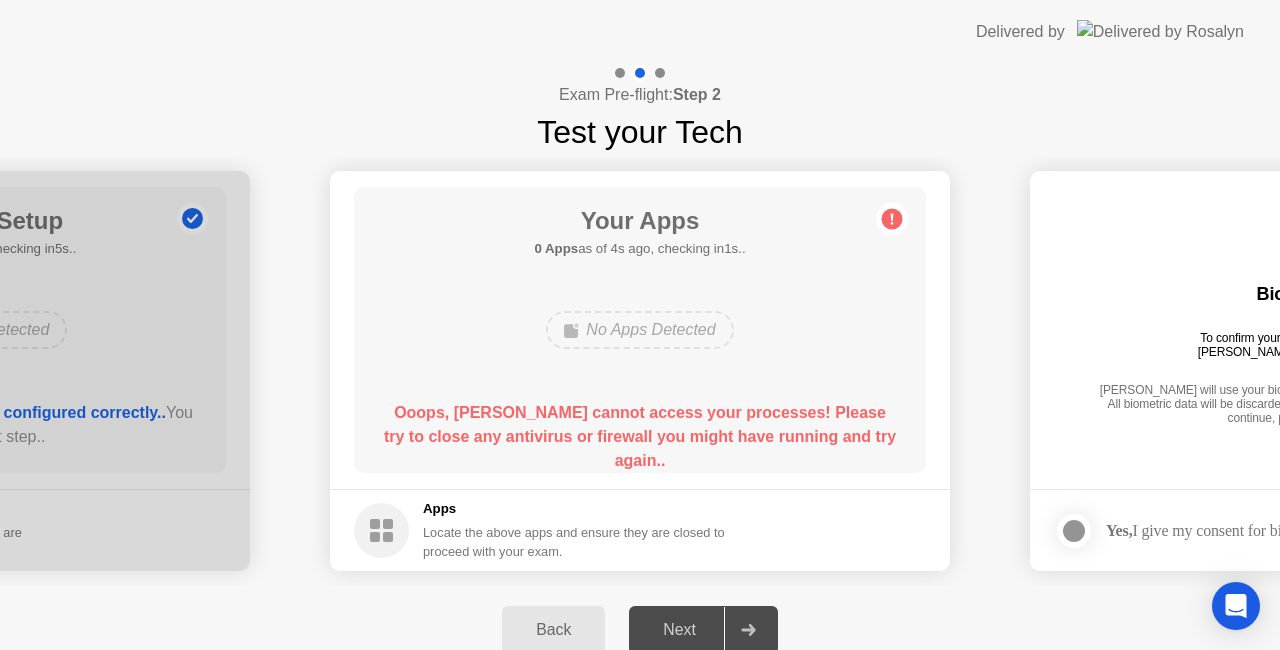 click on "Locate the above apps and ensure they are closed to proceed with your exam." 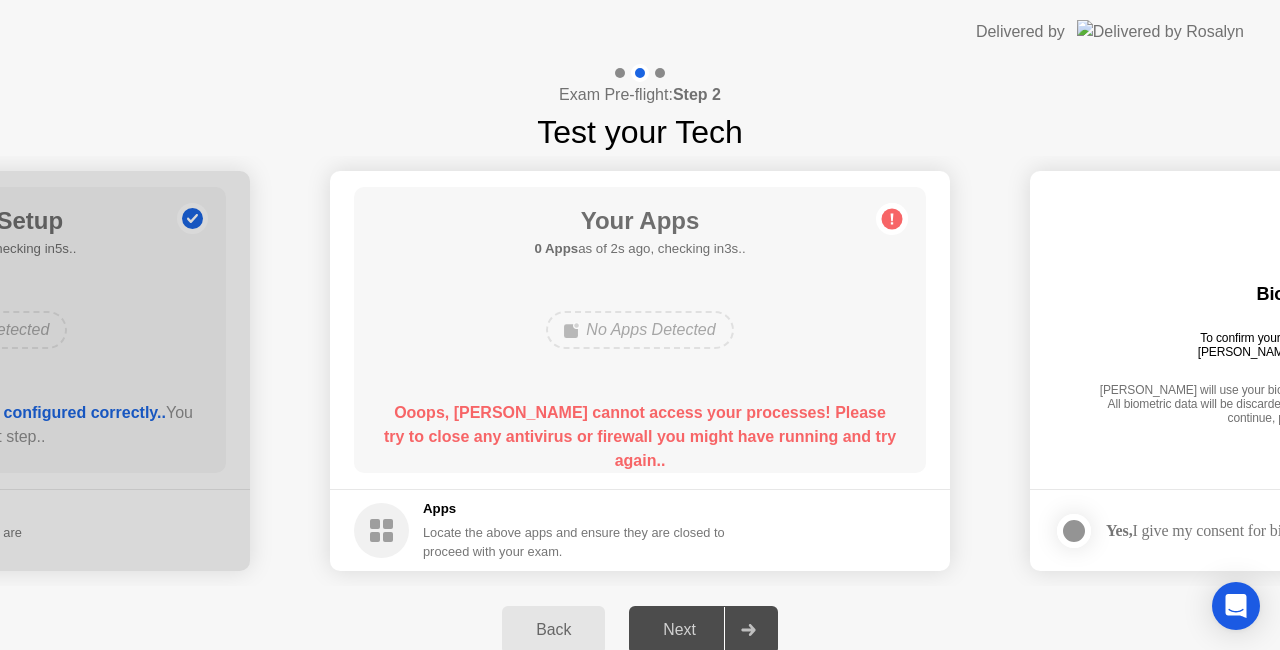 click 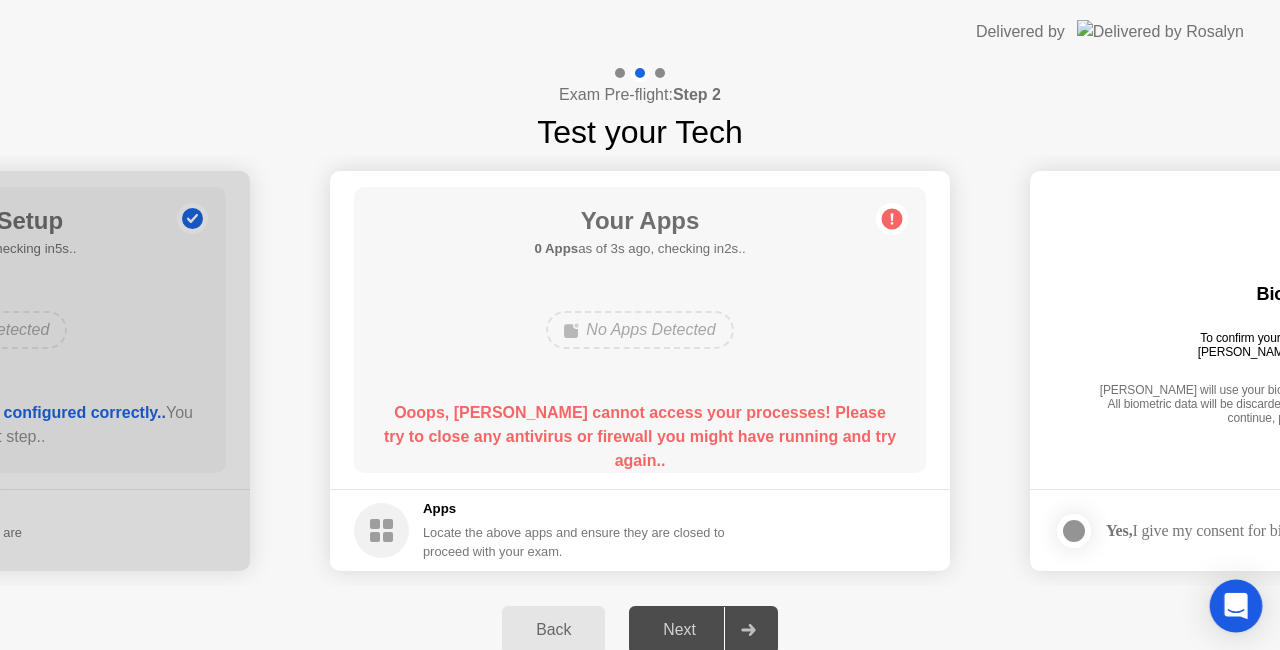 click at bounding box center [1236, 606] 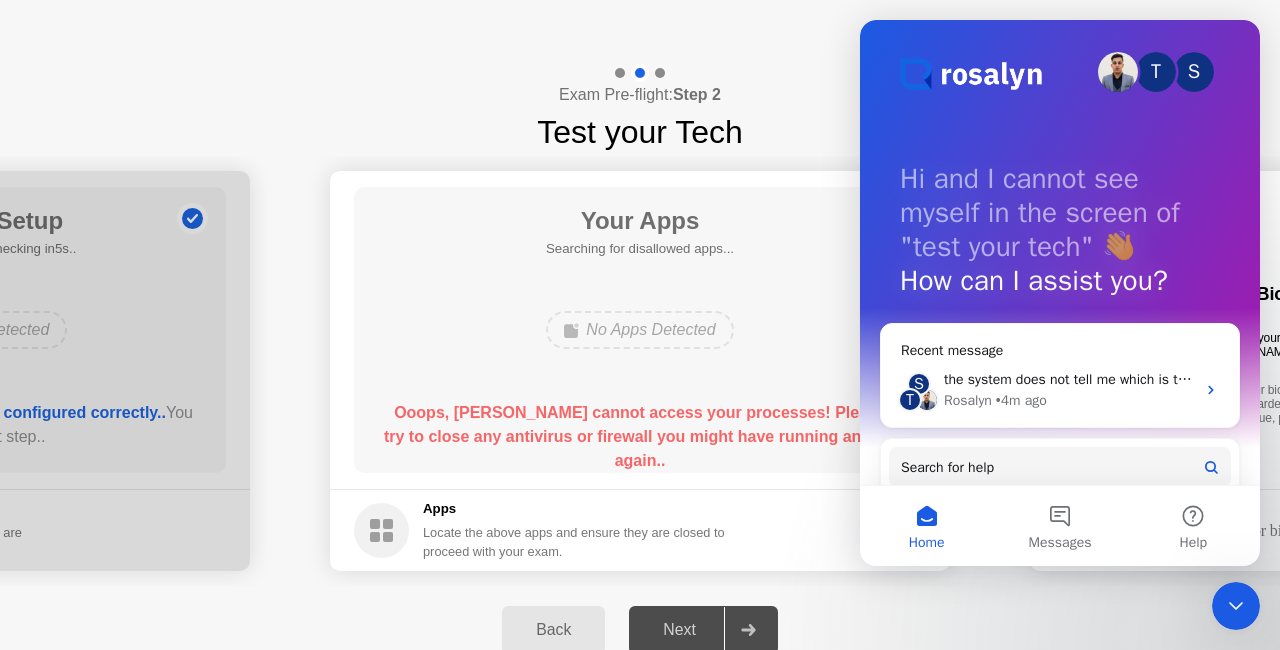 scroll, scrollTop: 0, scrollLeft: 0, axis: both 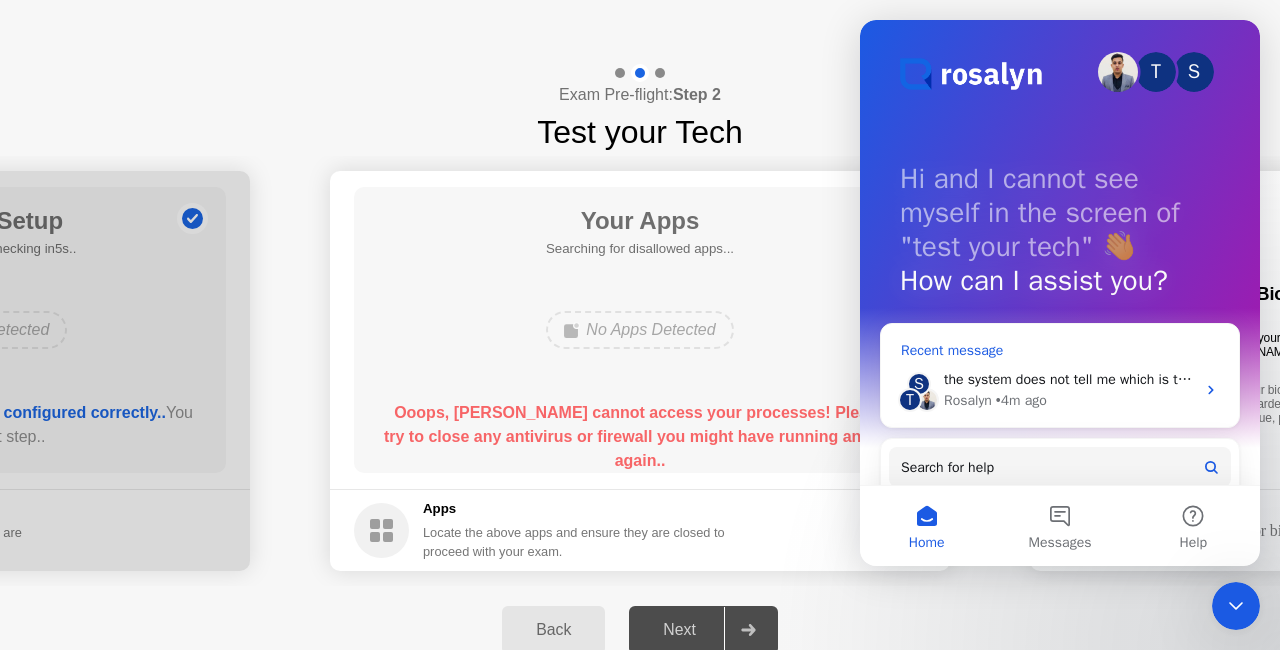 click on "the system does not tell me which is the problem "[PERSON_NAME] cannot access your processes!"" at bounding box center [1252, 379] 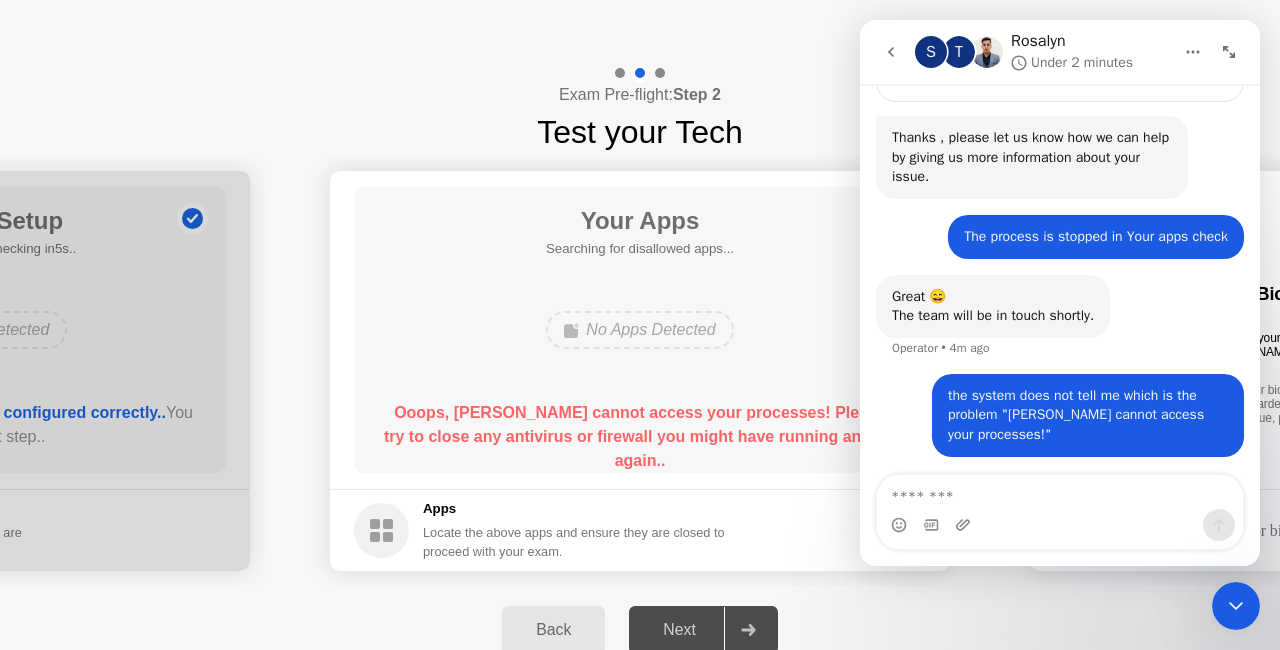 scroll, scrollTop: 599, scrollLeft: 0, axis: vertical 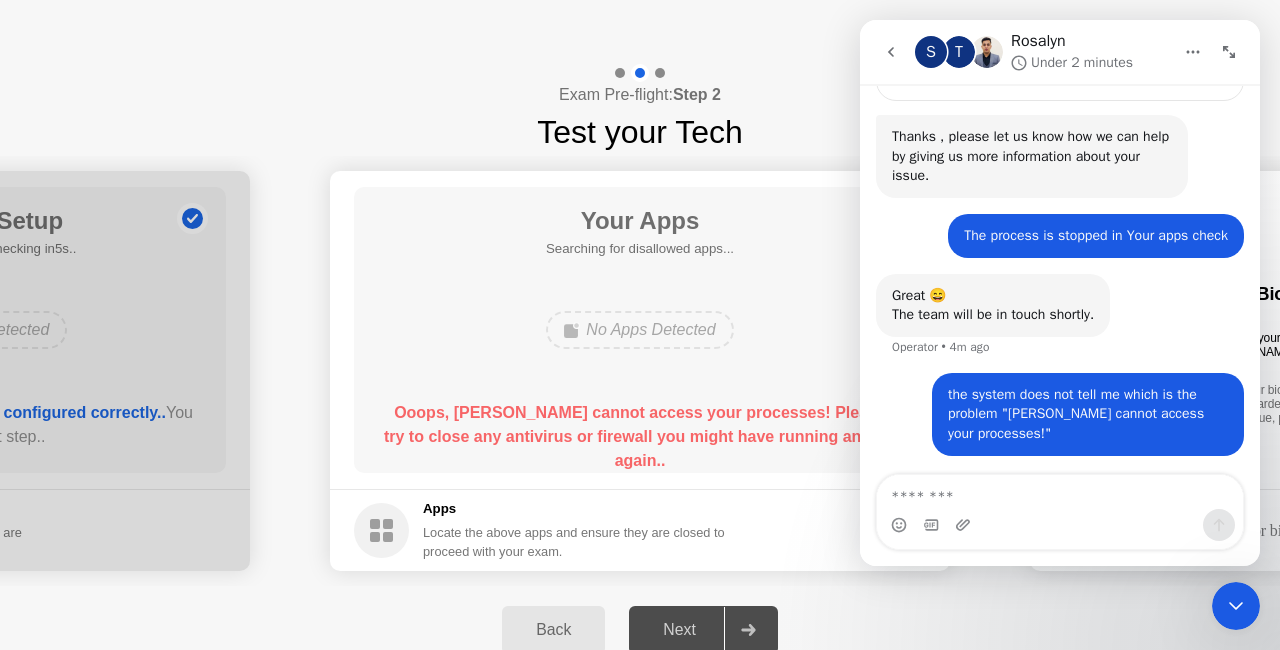 click at bounding box center (1060, 492) 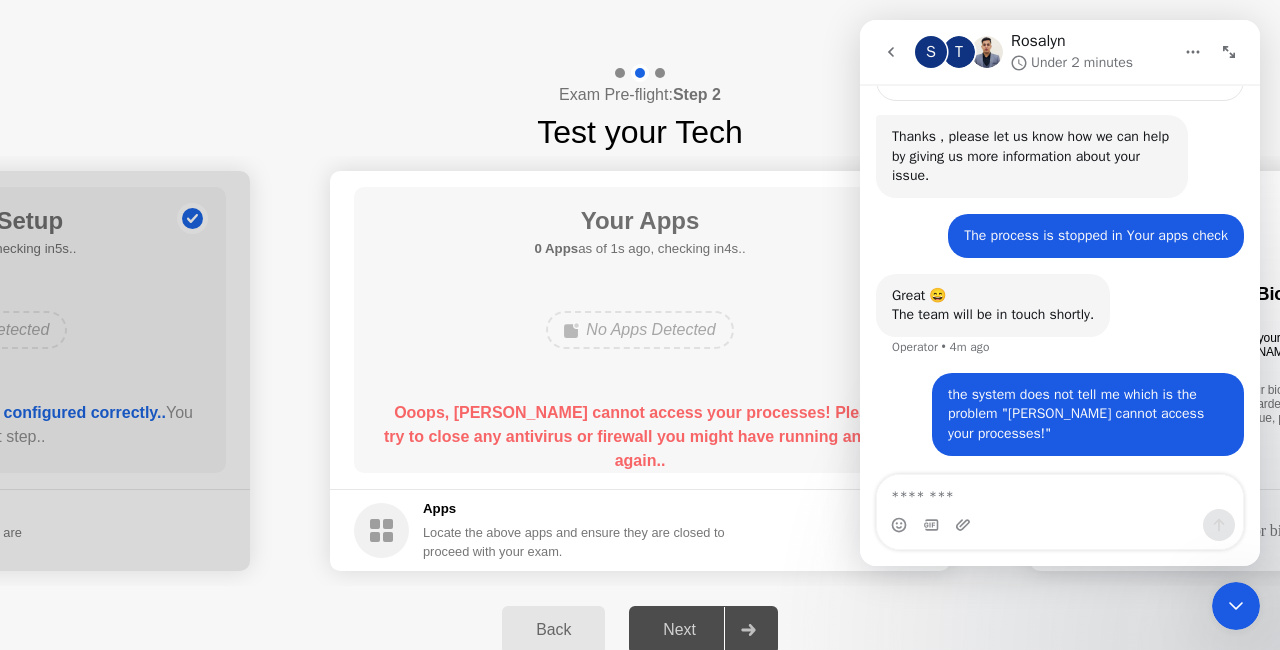 click on "Your Apps 0 Apps  as of 1s ago, checking in4s..  No Apps Detected  Ooops, [PERSON_NAME] cannot access your processes! Please try to close any antivirus or firewall you might have running and try again.." 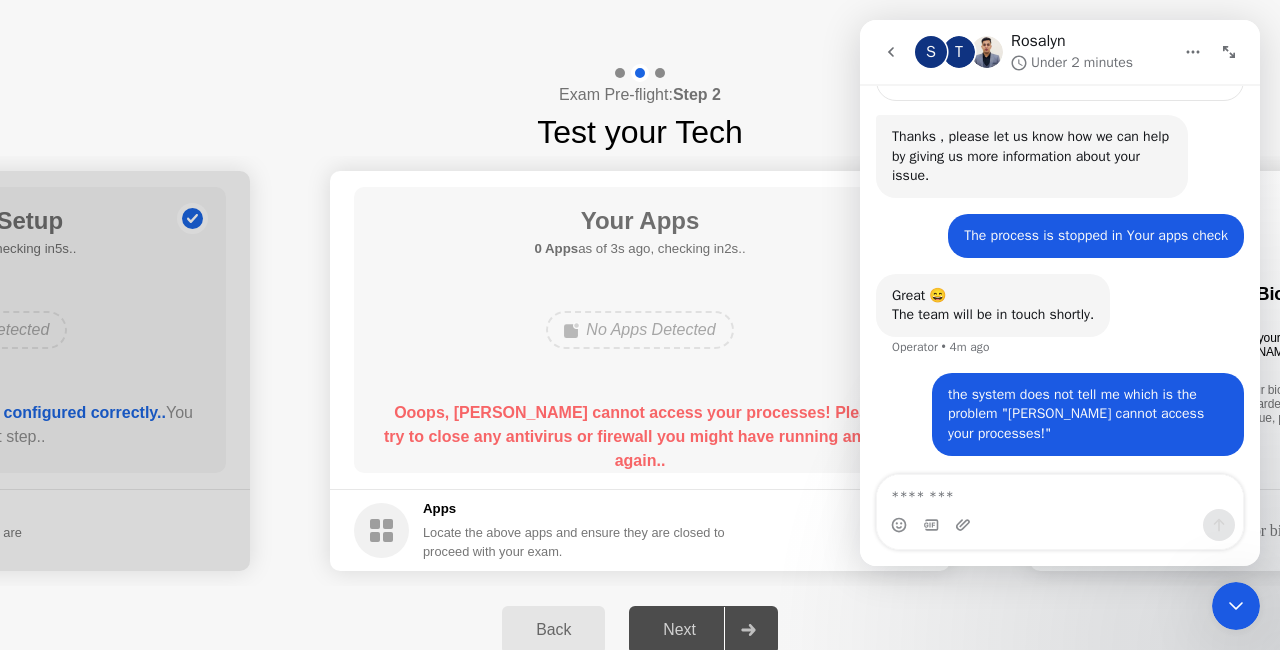 click on "Your Apps 0 Apps  as of 3s ago, checking in2s..  No Apps Detected  Ooops, [PERSON_NAME] cannot access your processes! Please try to close any antivirus or firewall you might have running and try again.." 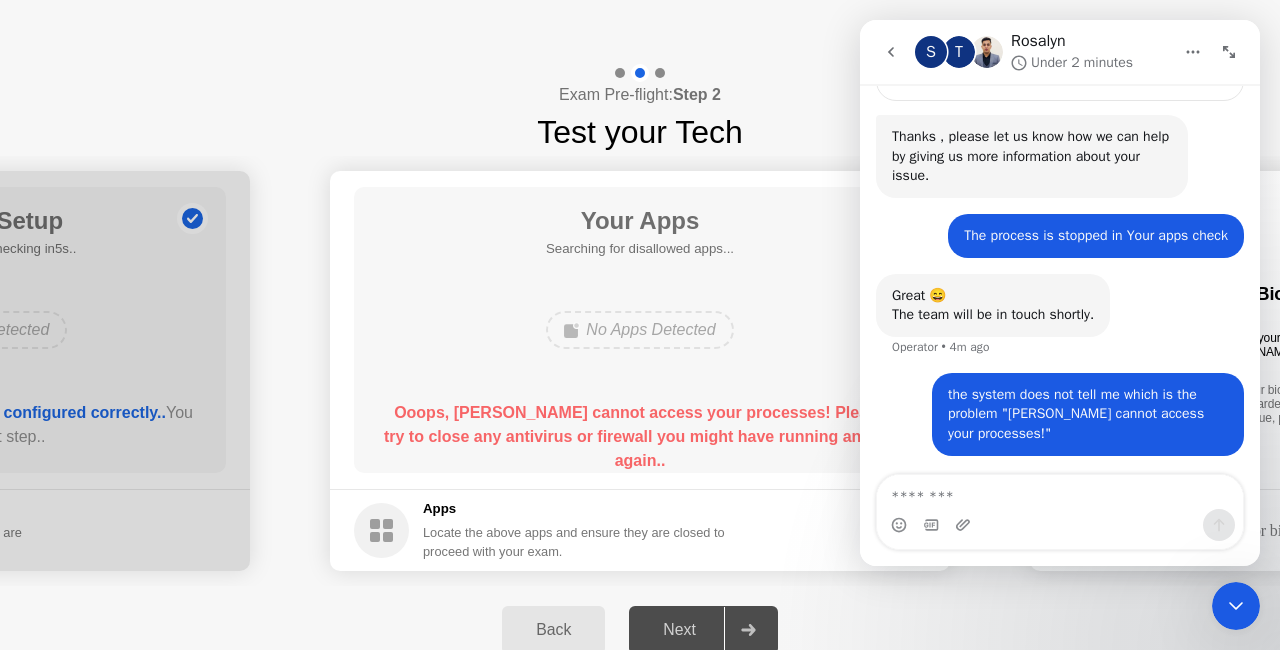 click at bounding box center (1229, 52) 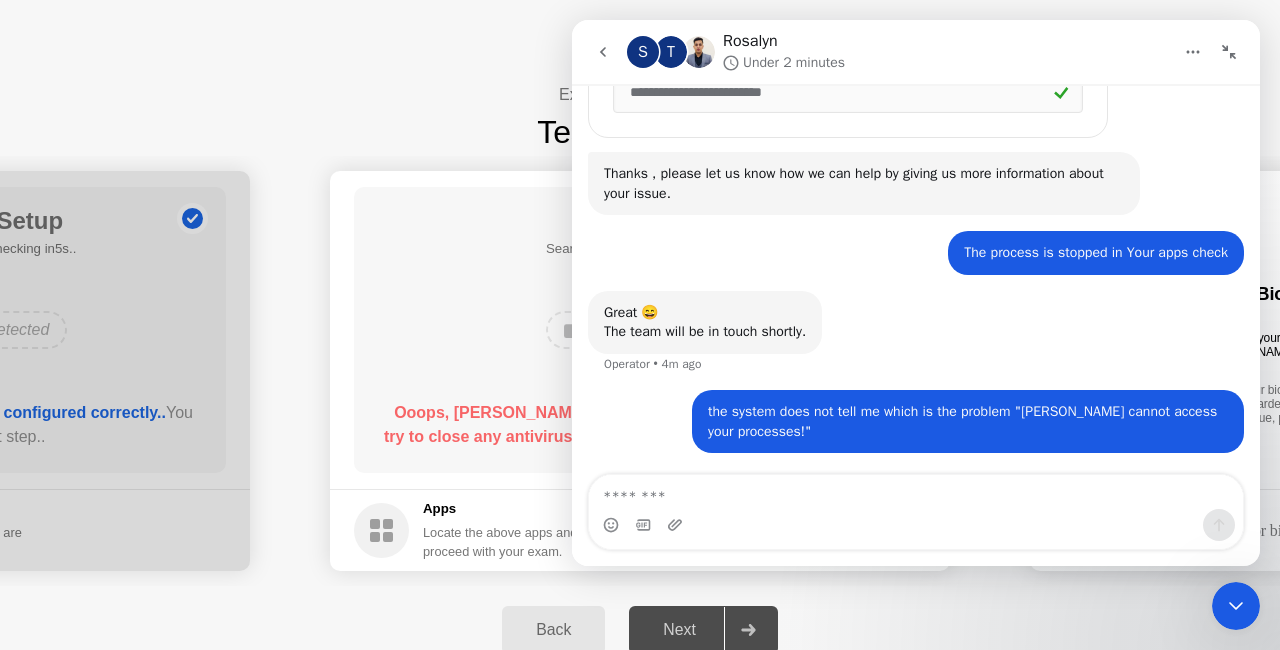 scroll, scrollTop: 500, scrollLeft: 0, axis: vertical 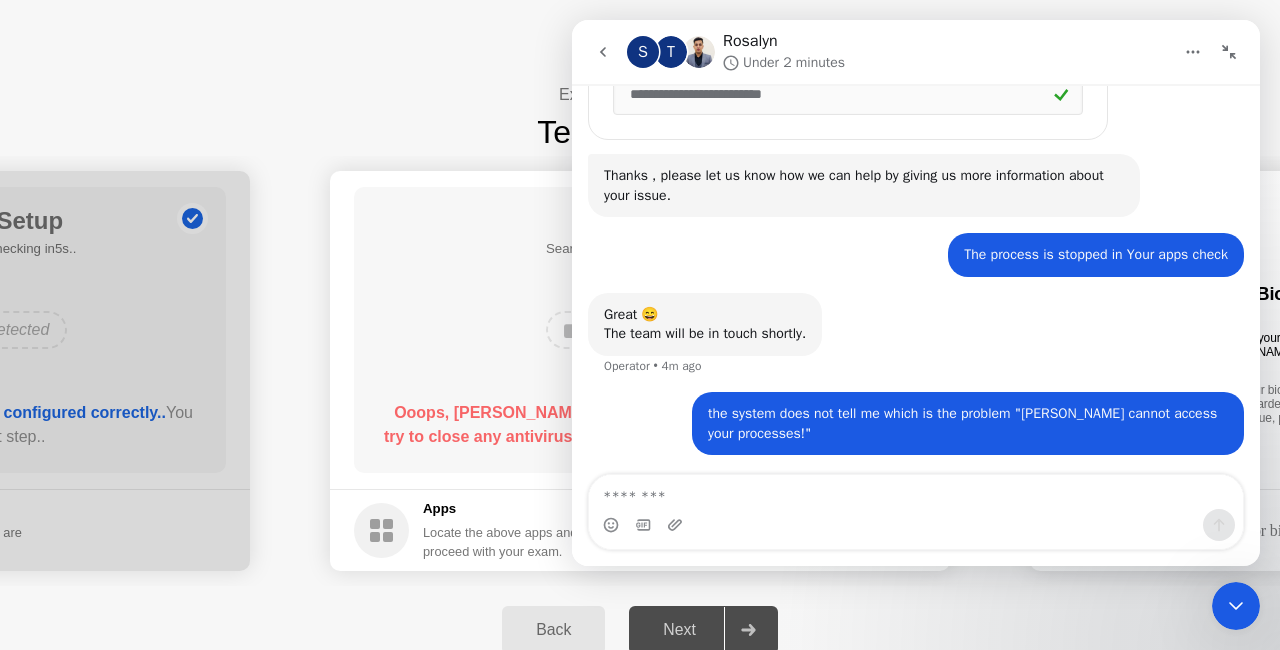 click at bounding box center [1229, 52] 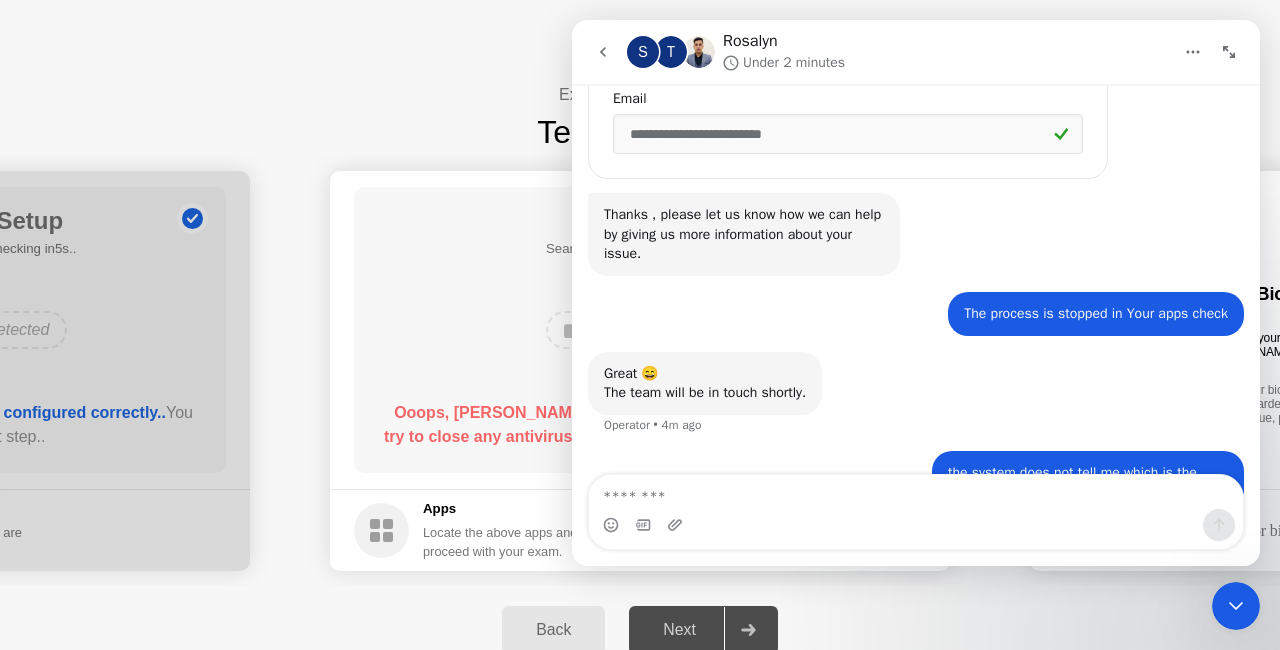 scroll, scrollTop: 599, scrollLeft: 0, axis: vertical 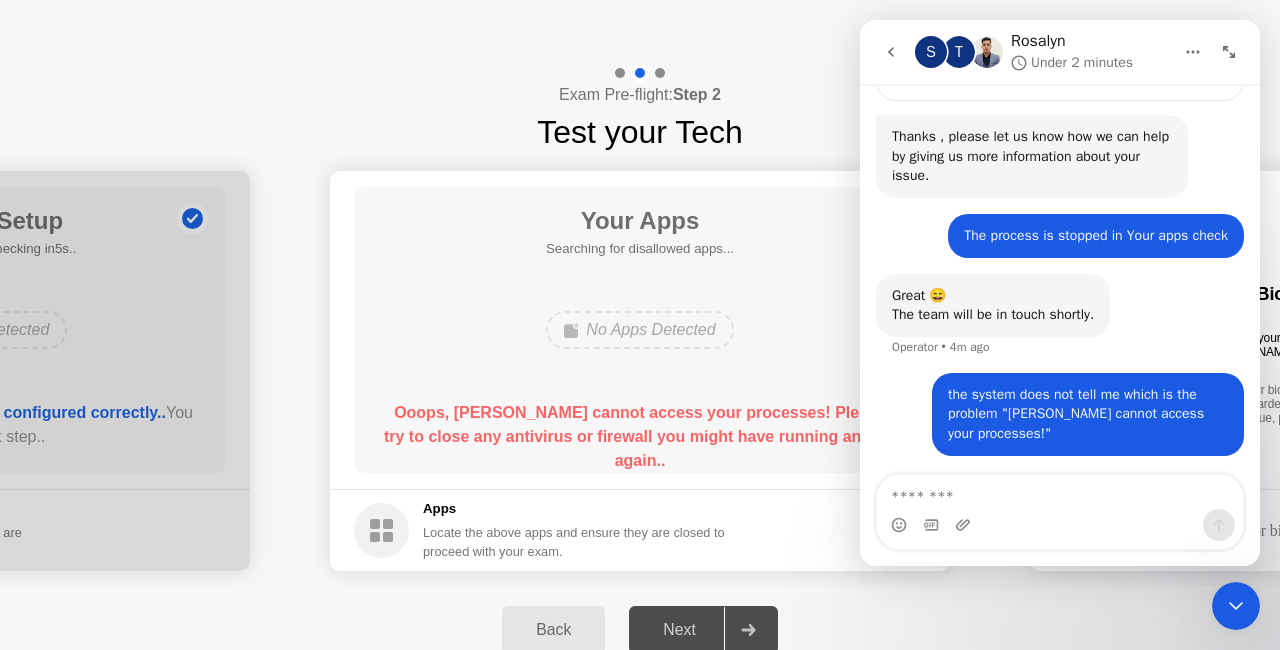 drag, startPoint x: 688, startPoint y: 558, endPoint x: 746, endPoint y: 555, distance: 58.077534 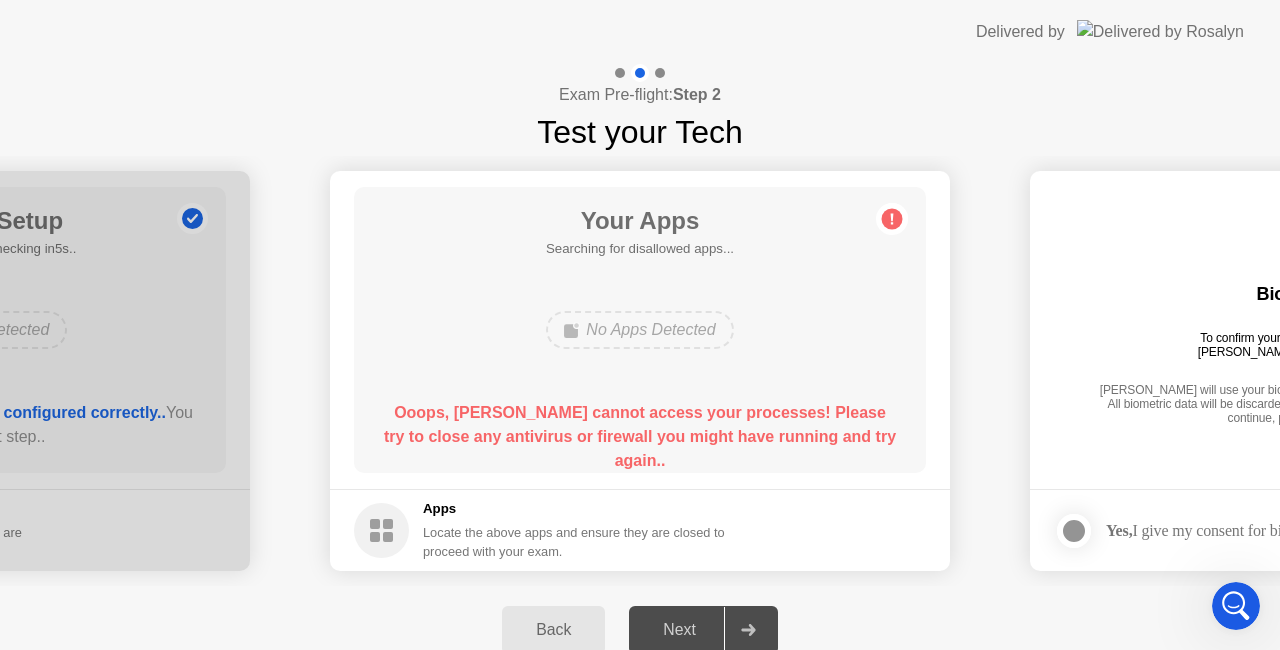 scroll, scrollTop: 0, scrollLeft: 0, axis: both 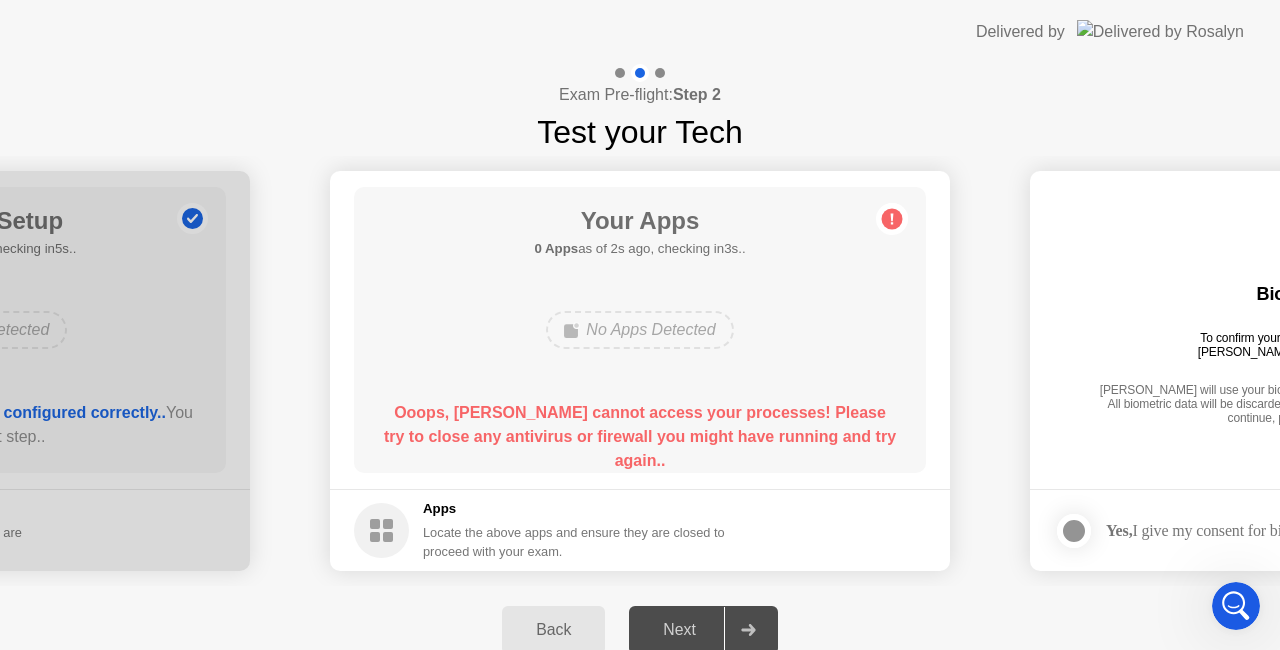 click 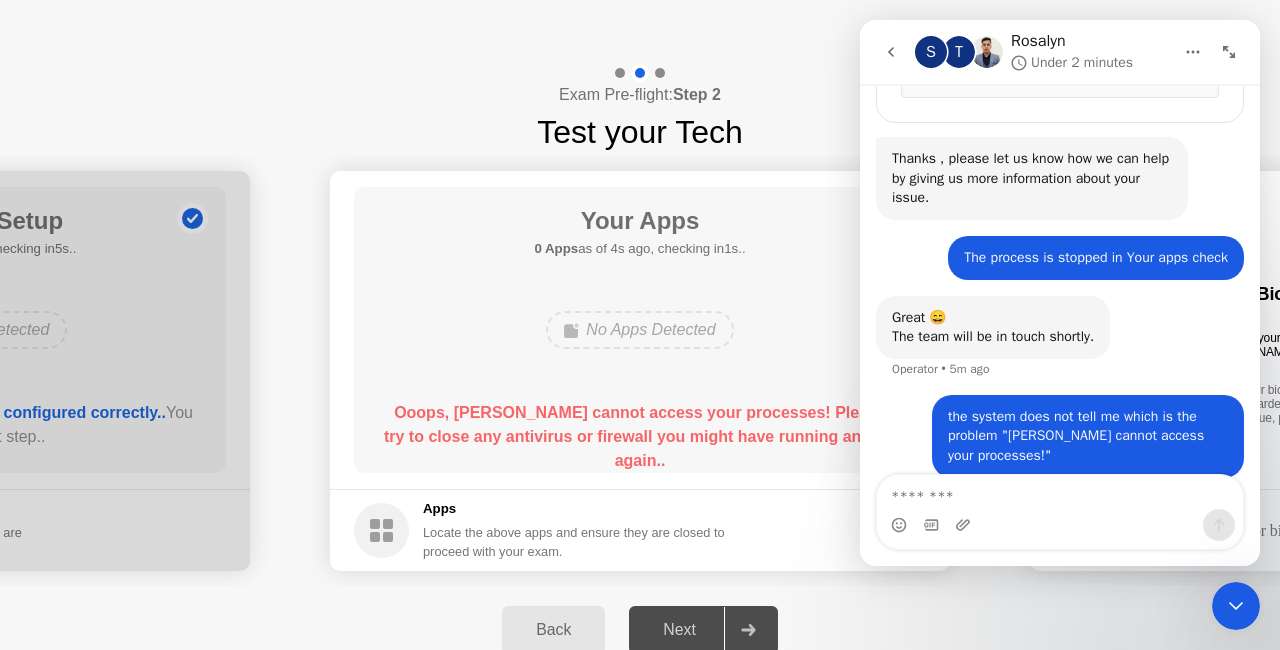 scroll, scrollTop: 599, scrollLeft: 0, axis: vertical 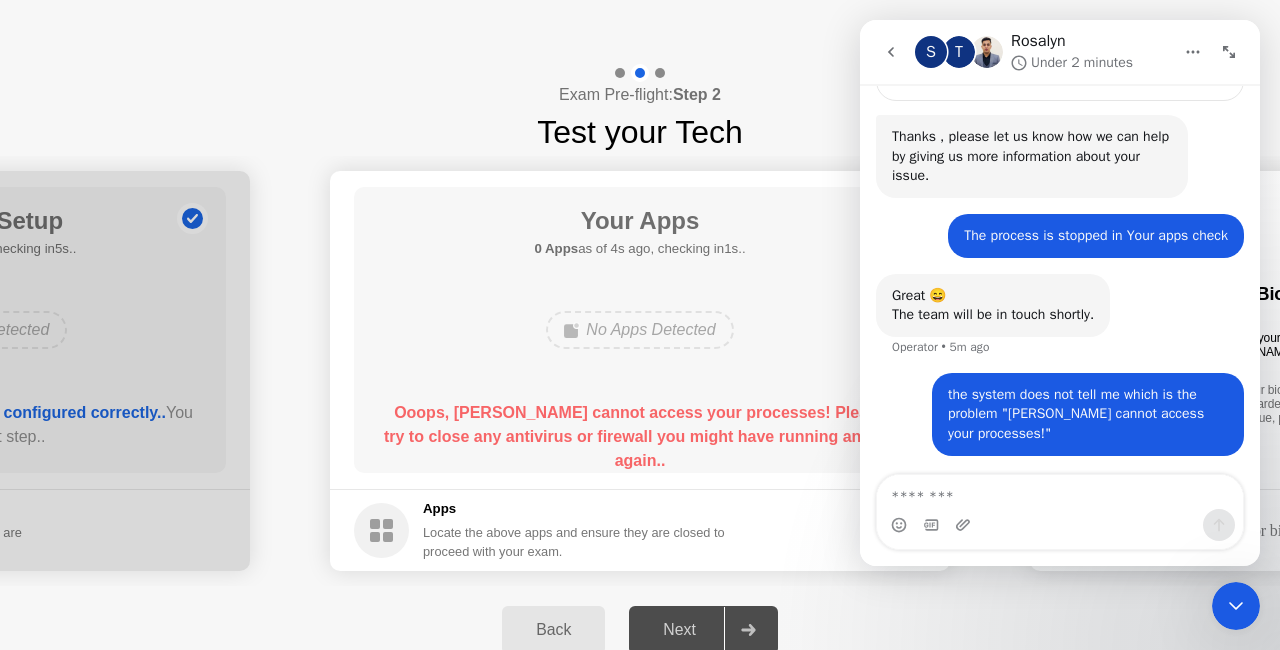 click at bounding box center (1060, 492) 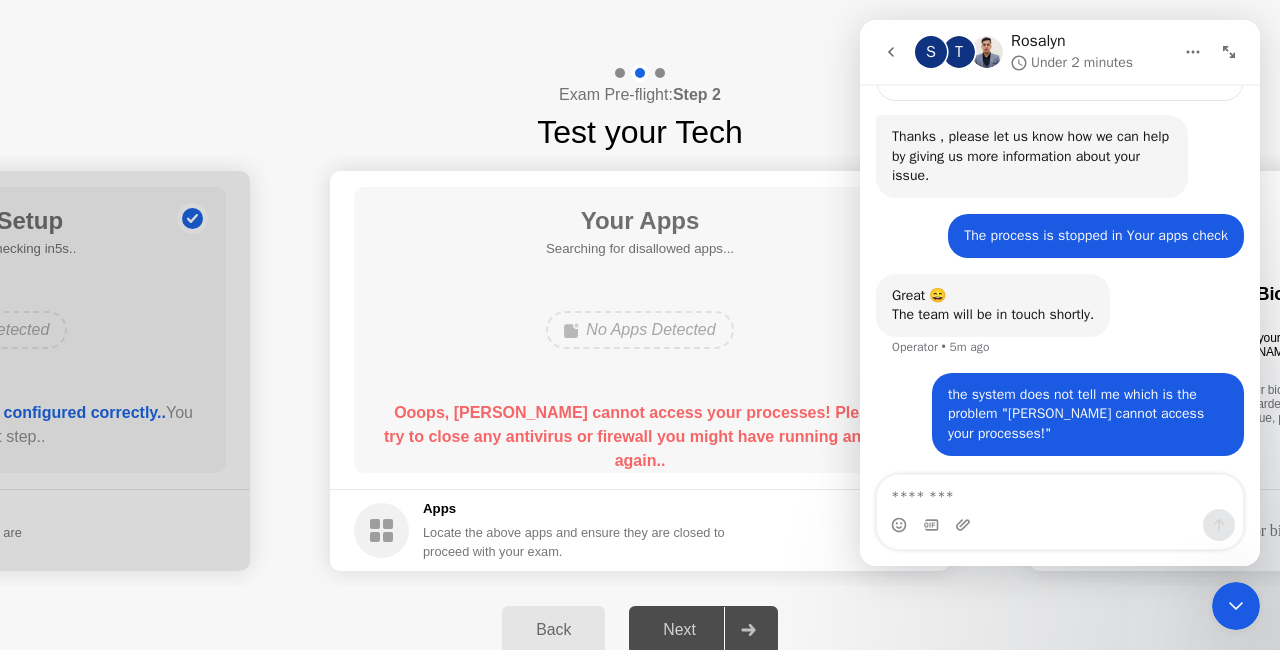 type on "**********" 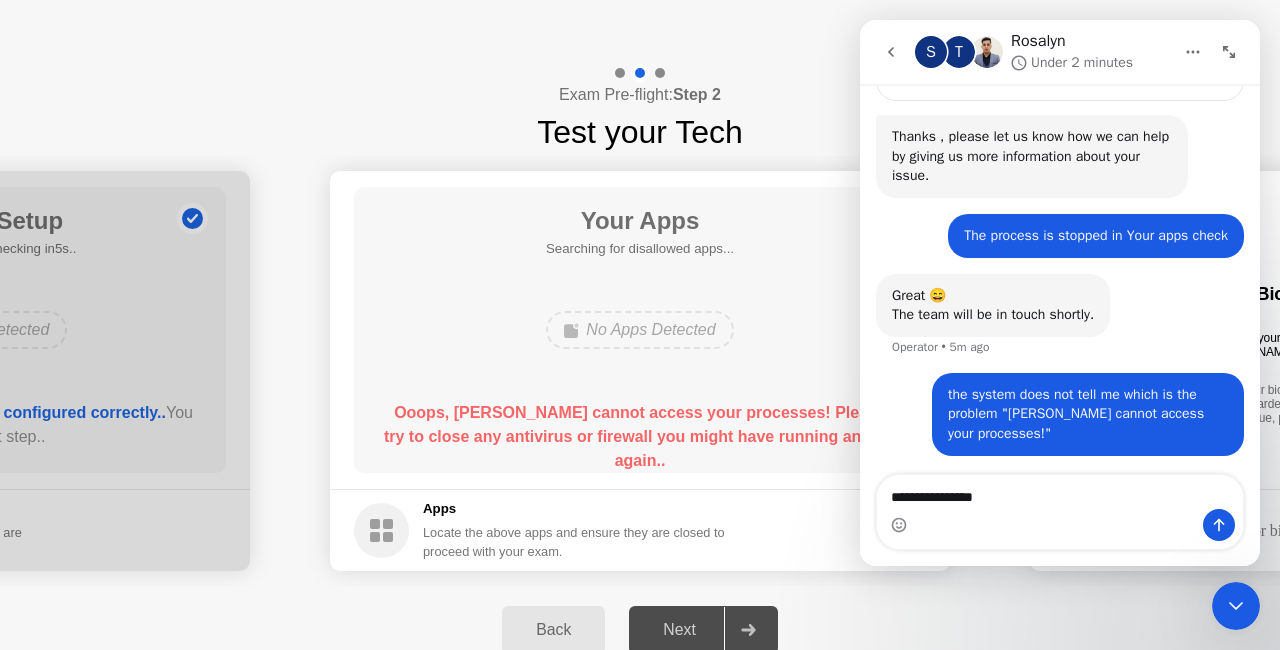 drag, startPoint x: 1094, startPoint y: 504, endPoint x: 875, endPoint y: 493, distance: 219.27608 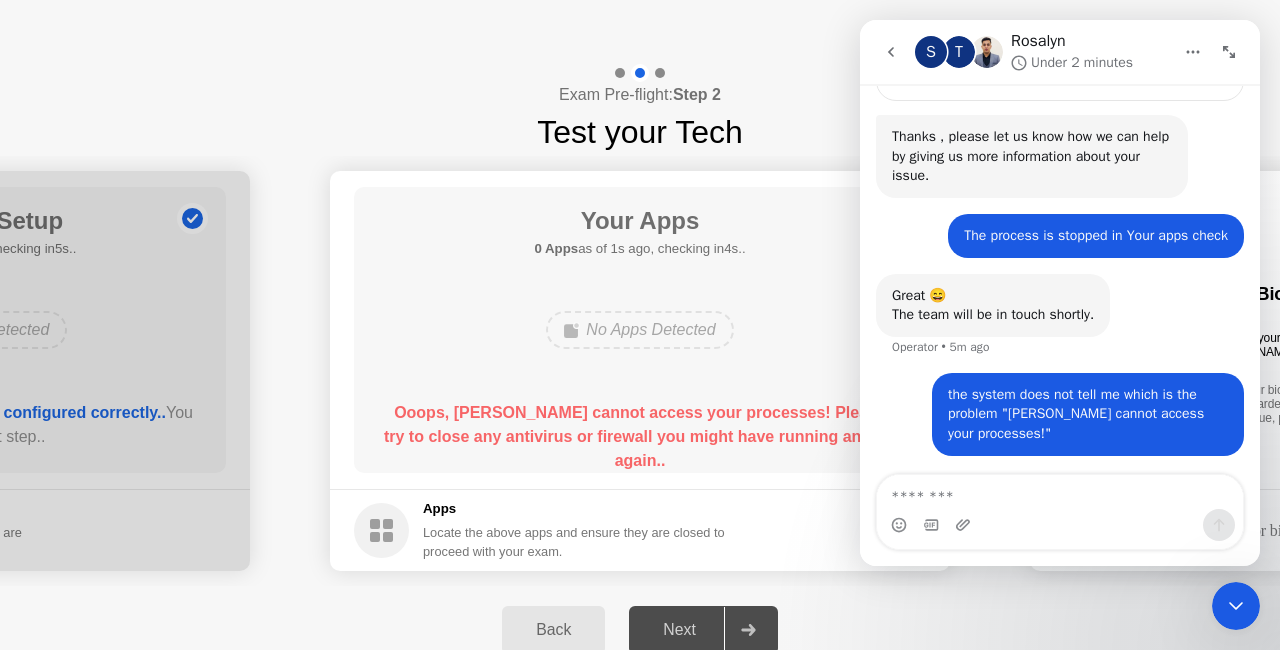 click on "Ooops, [PERSON_NAME] cannot access your processes! Please try to close any antivirus or firewall you might have running and try again.." 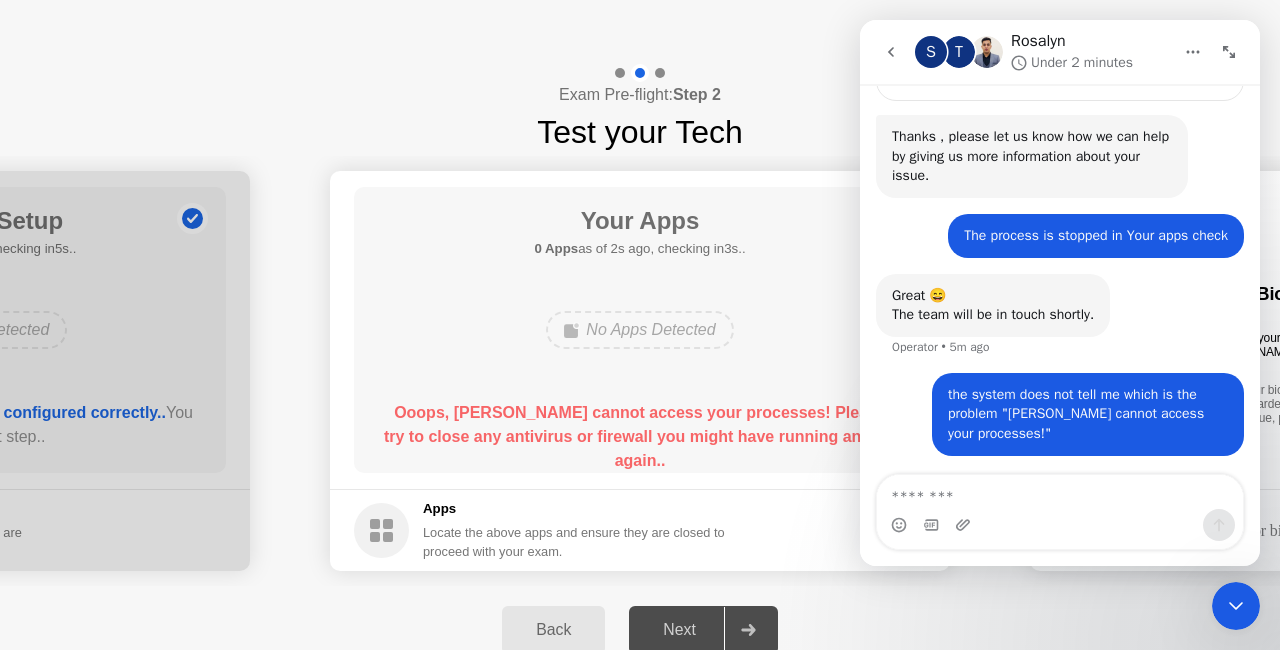 drag, startPoint x: 388, startPoint y: 410, endPoint x: 723, endPoint y: 425, distance: 335.33566 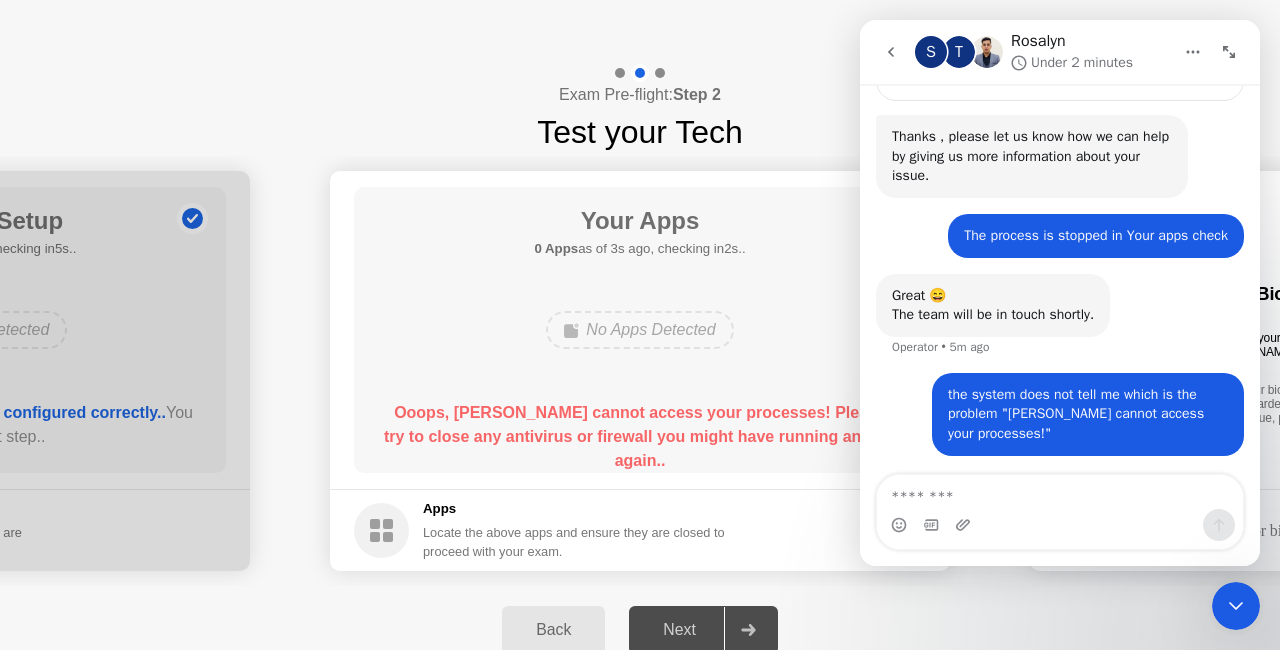 drag, startPoint x: 804, startPoint y: 438, endPoint x: 490, endPoint y: 429, distance: 314.12897 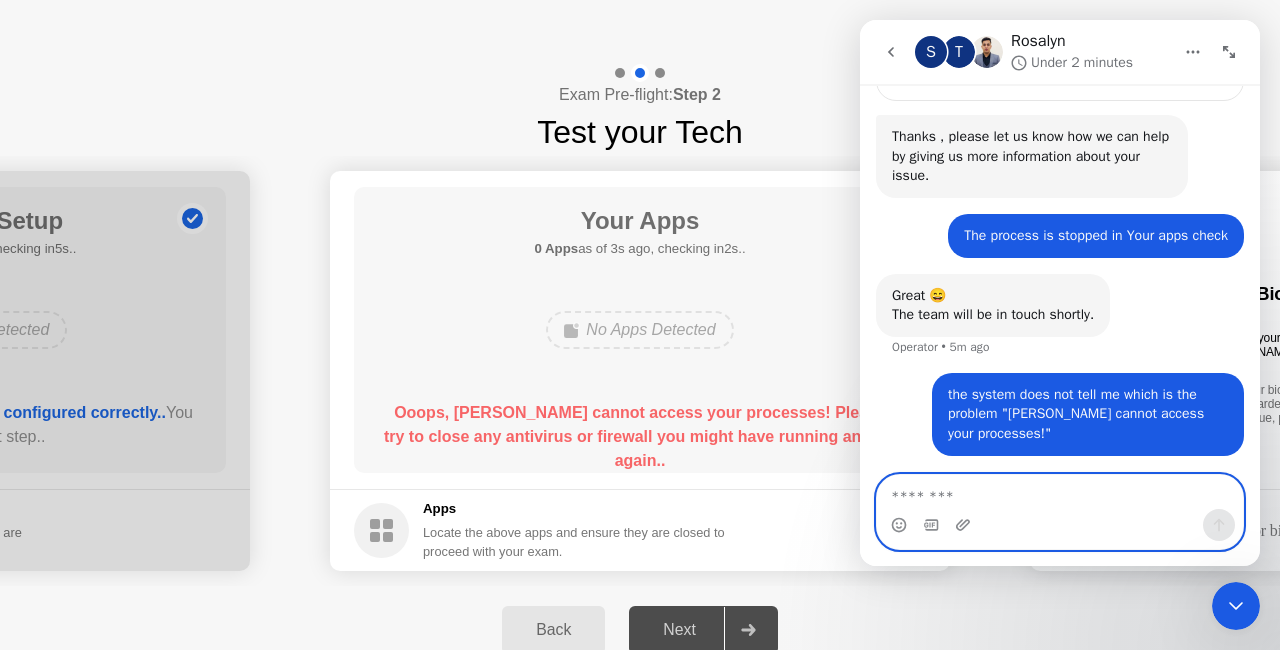 click at bounding box center (1060, 492) 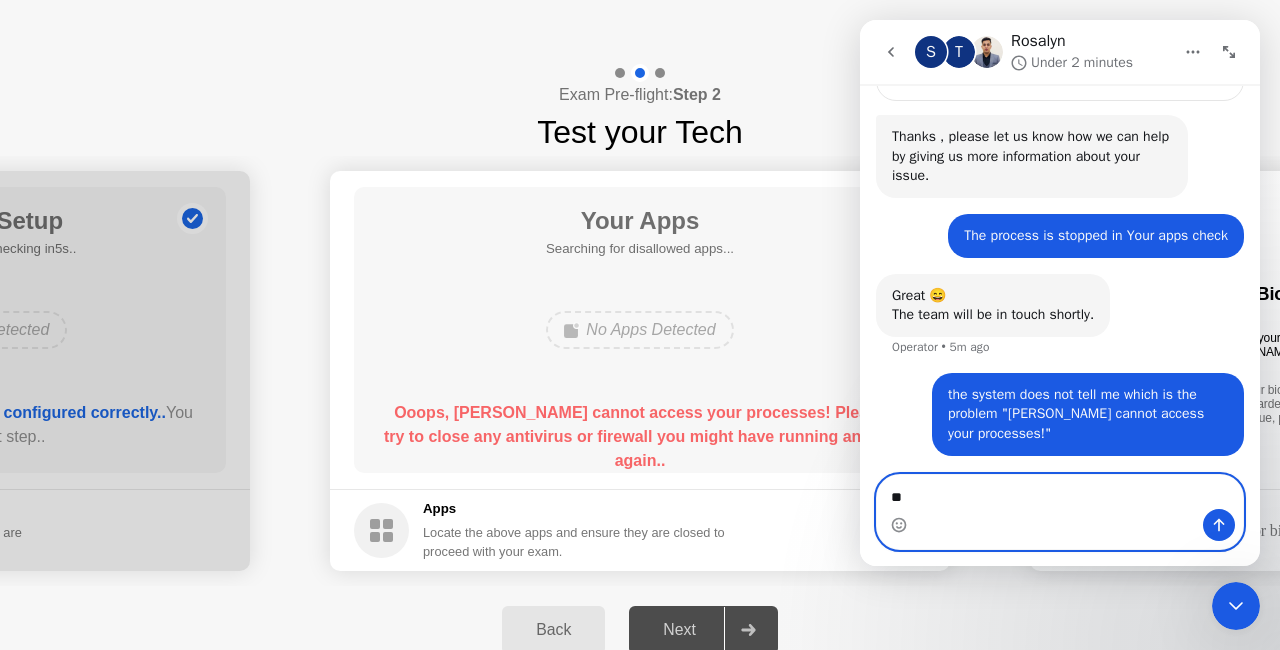type on "*" 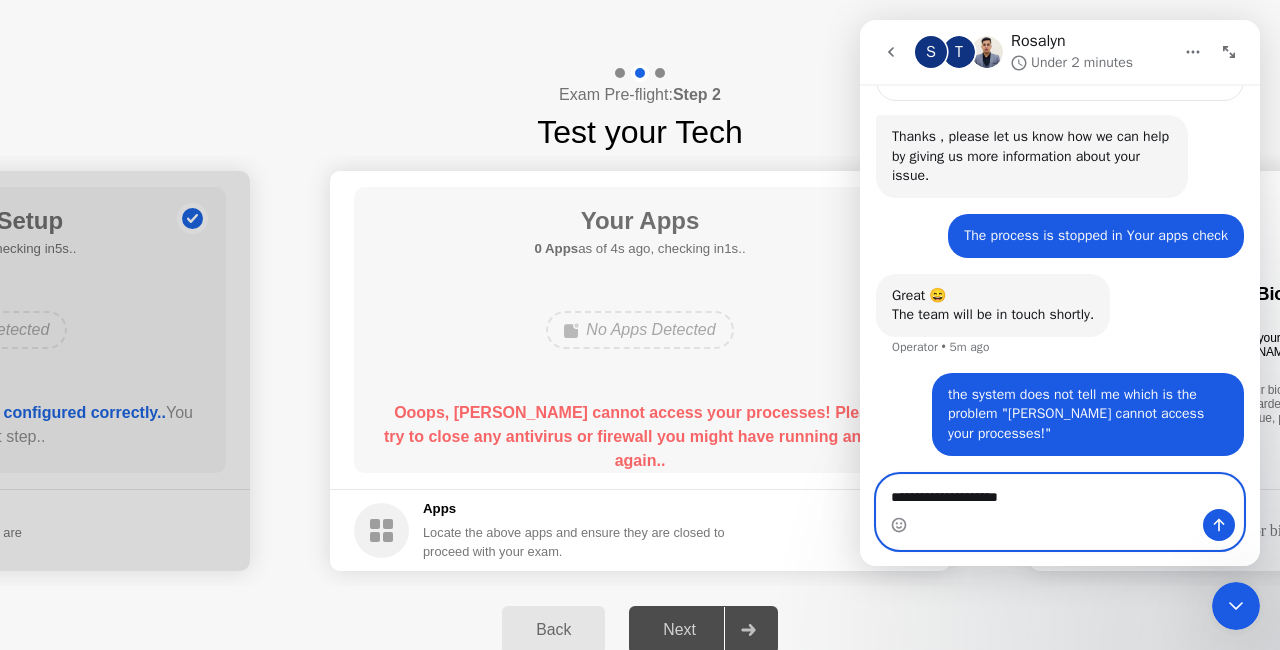 type on "**********" 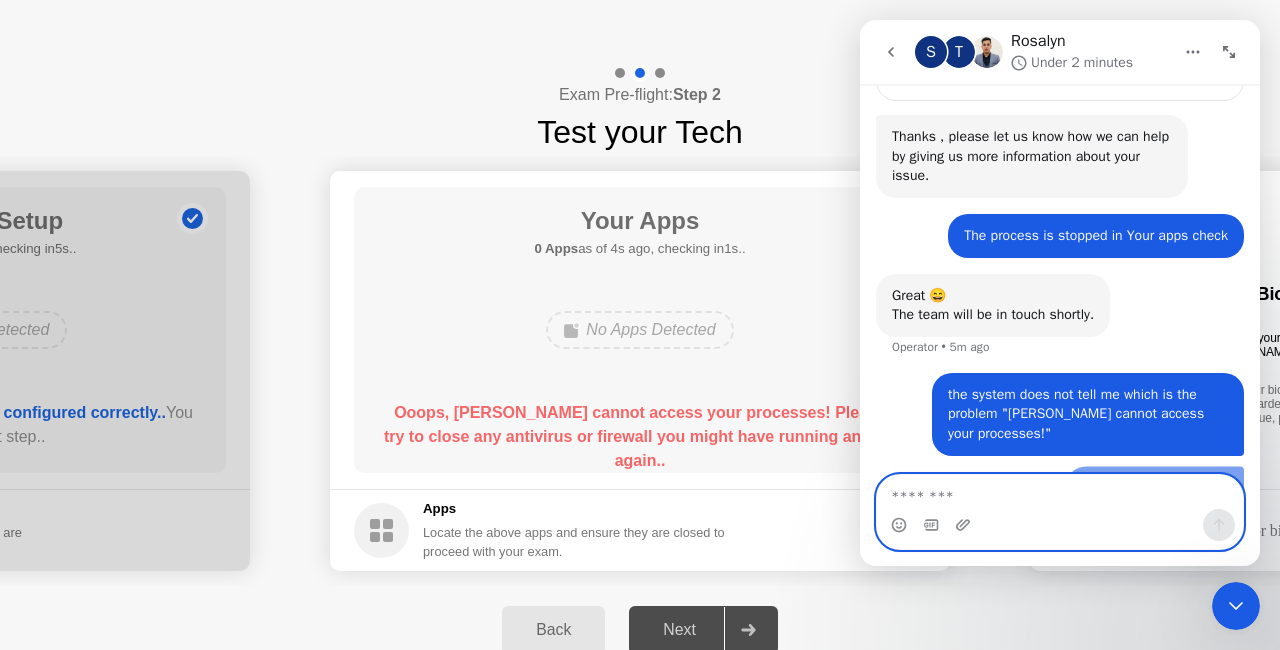 scroll, scrollTop: 644, scrollLeft: 0, axis: vertical 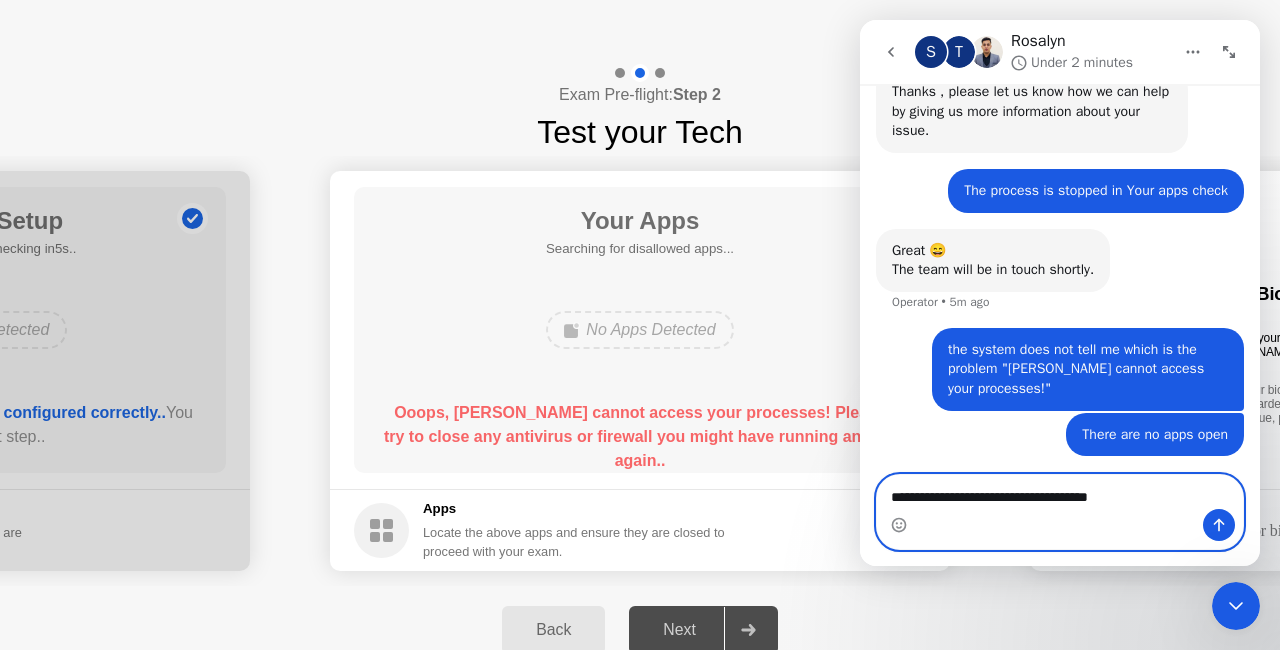 type on "**********" 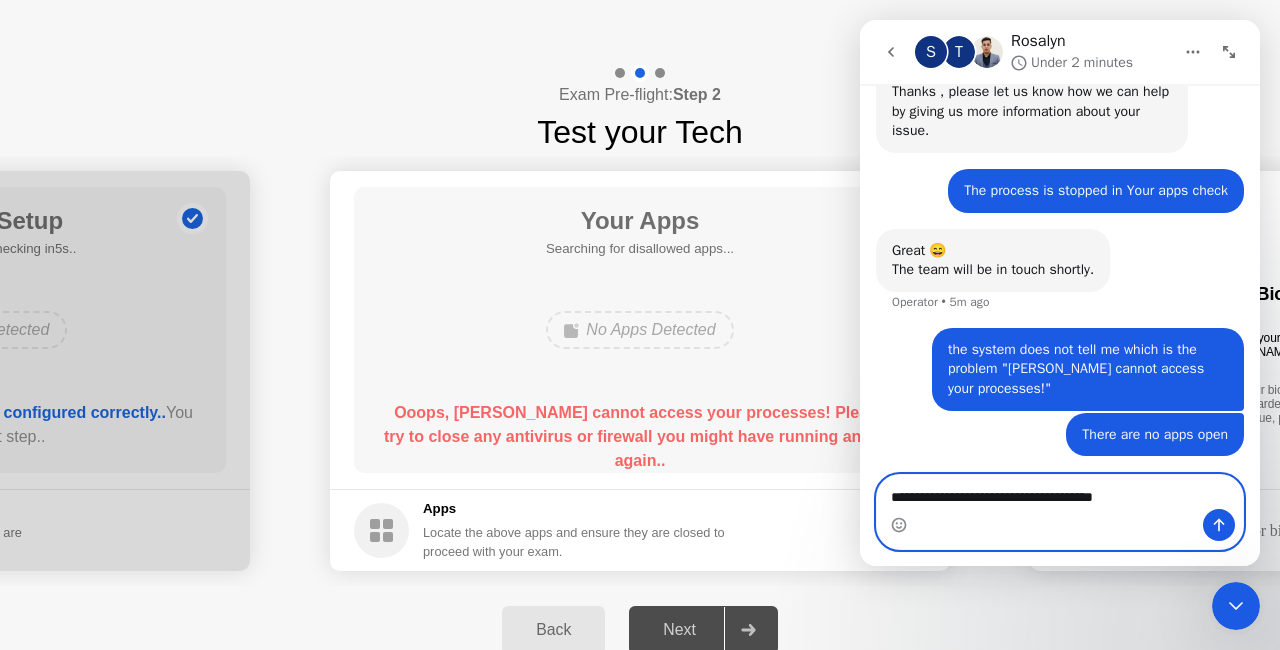 type 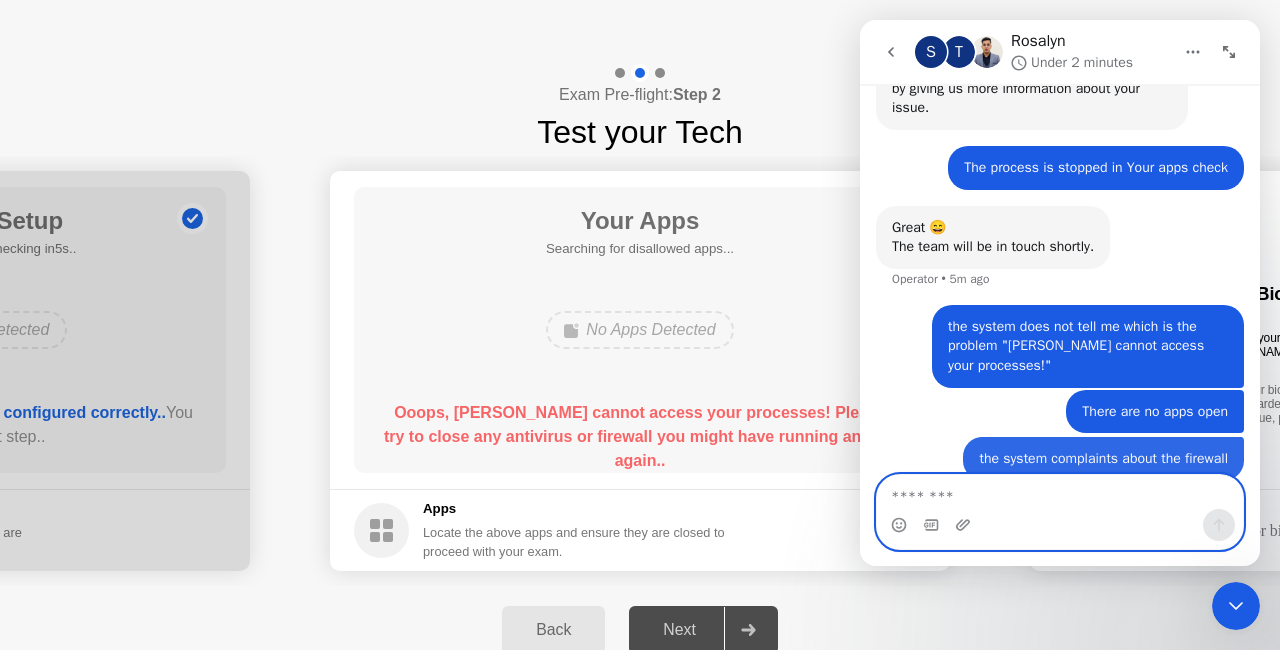scroll, scrollTop: 690, scrollLeft: 0, axis: vertical 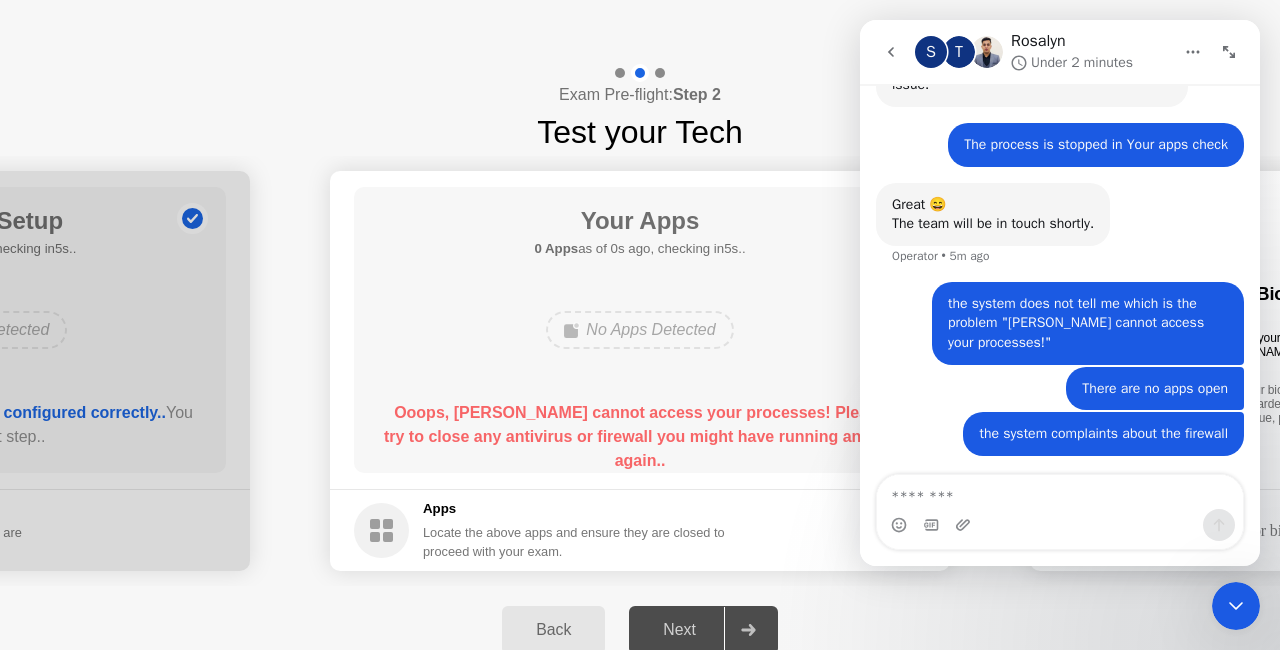 click 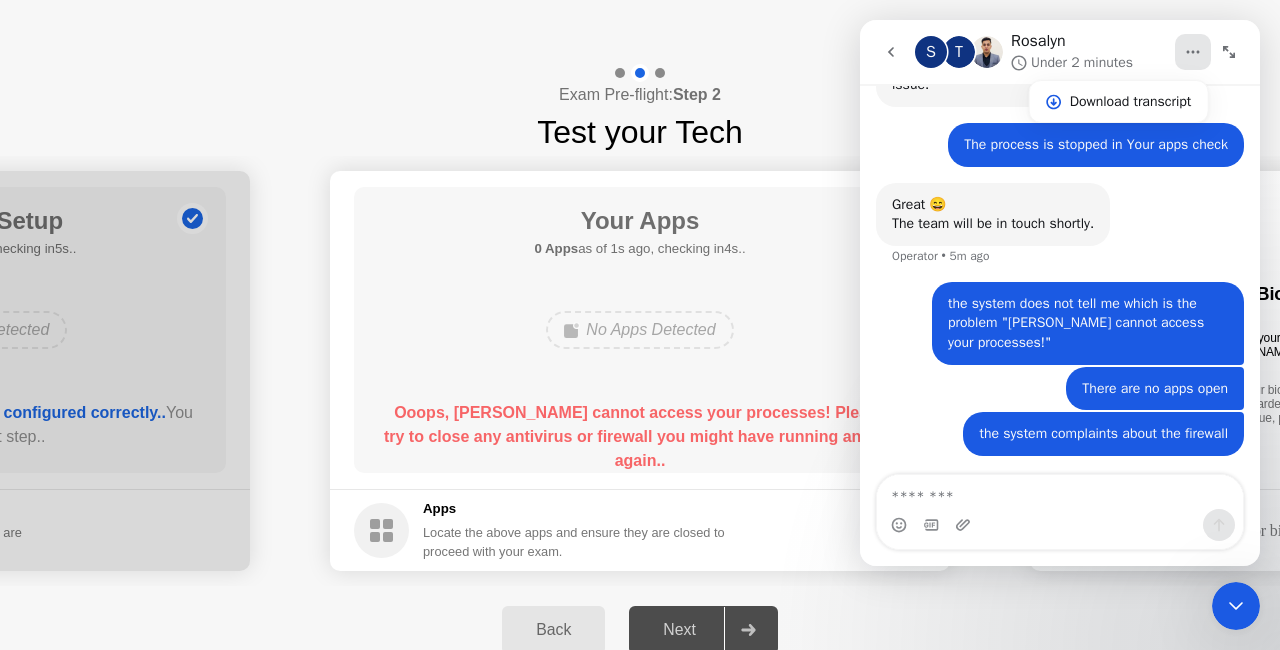 click on "T" at bounding box center (959, 52) 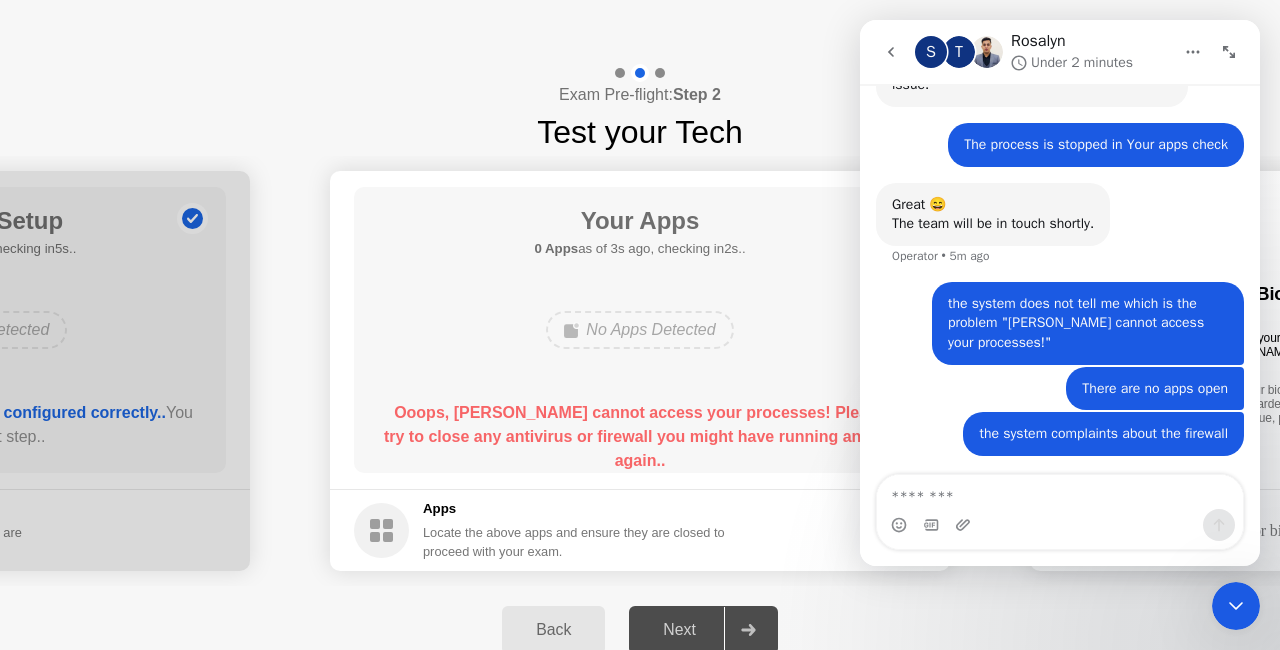 click on "S" at bounding box center (931, 52) 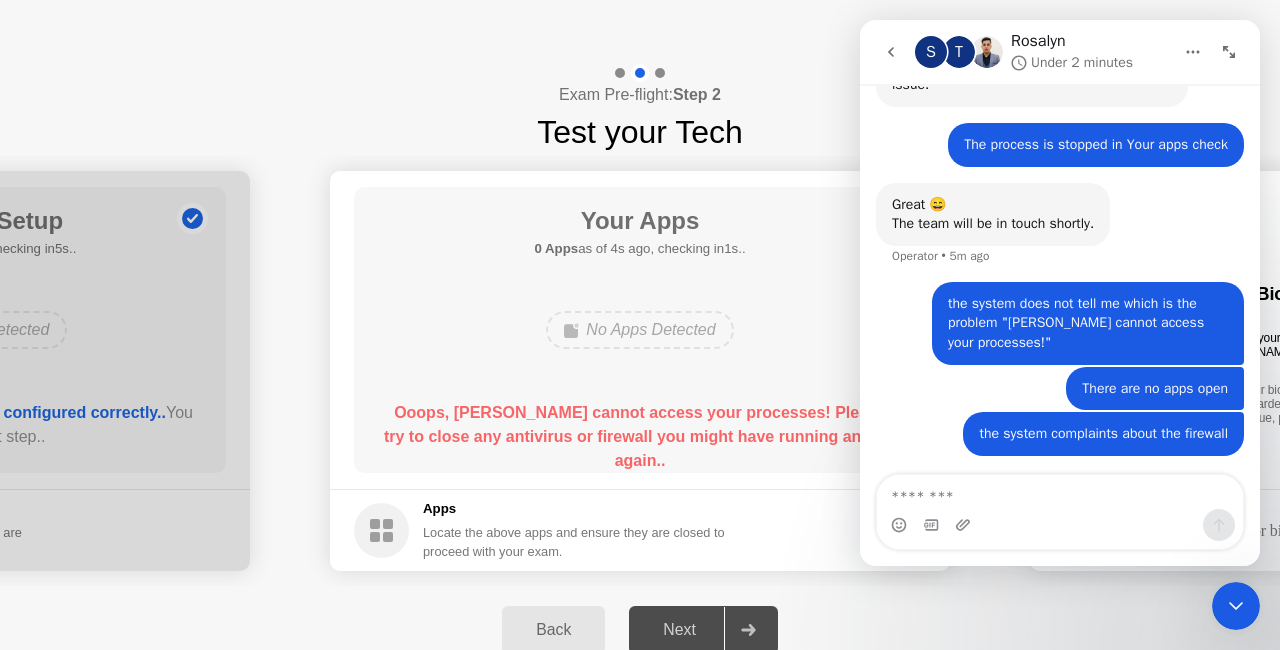 click 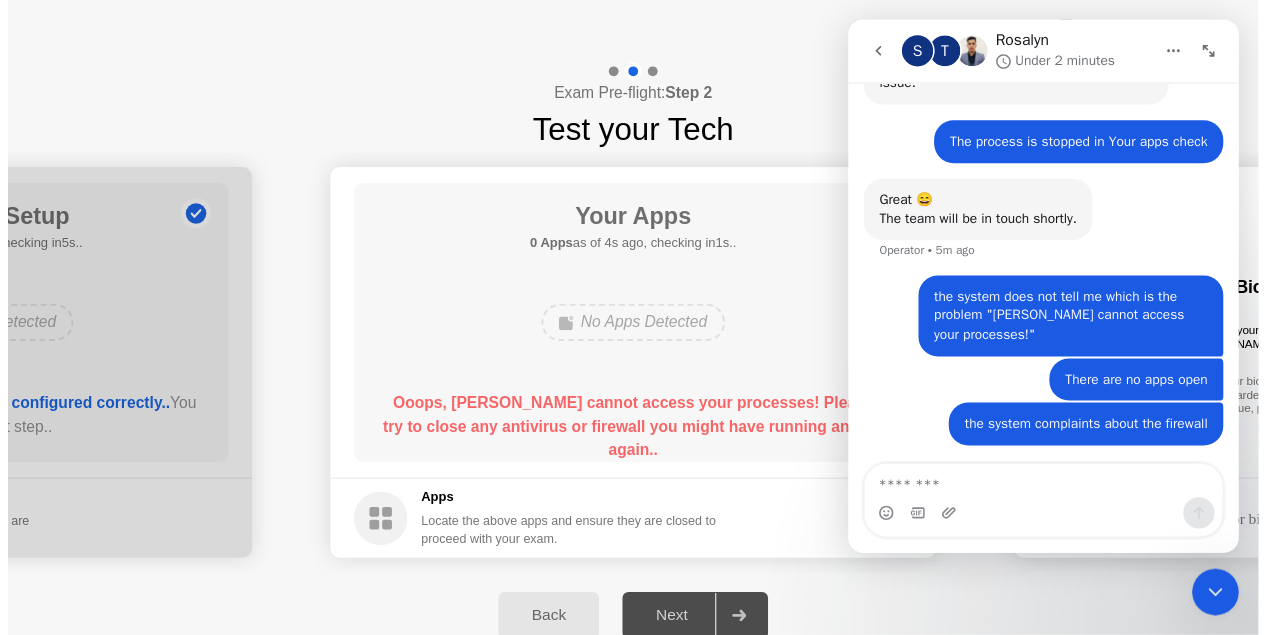 scroll, scrollTop: 0, scrollLeft: 0, axis: both 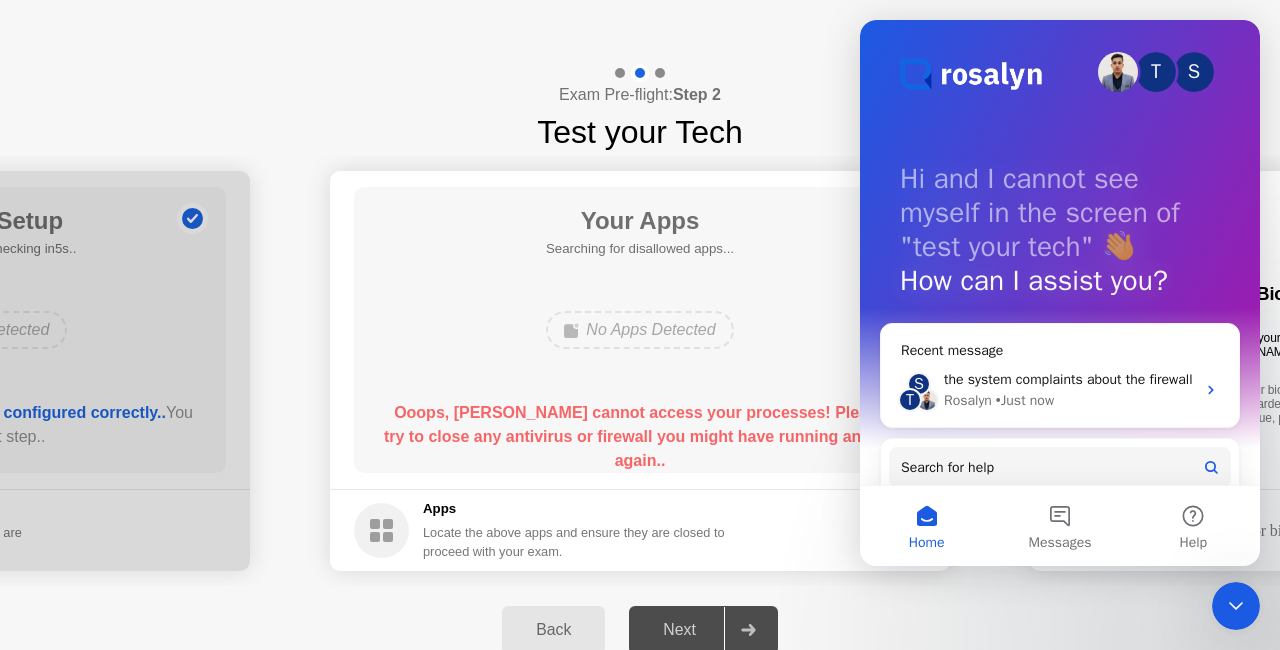 click on "Exam Pre-flight:  Step 2 Test your Tech" 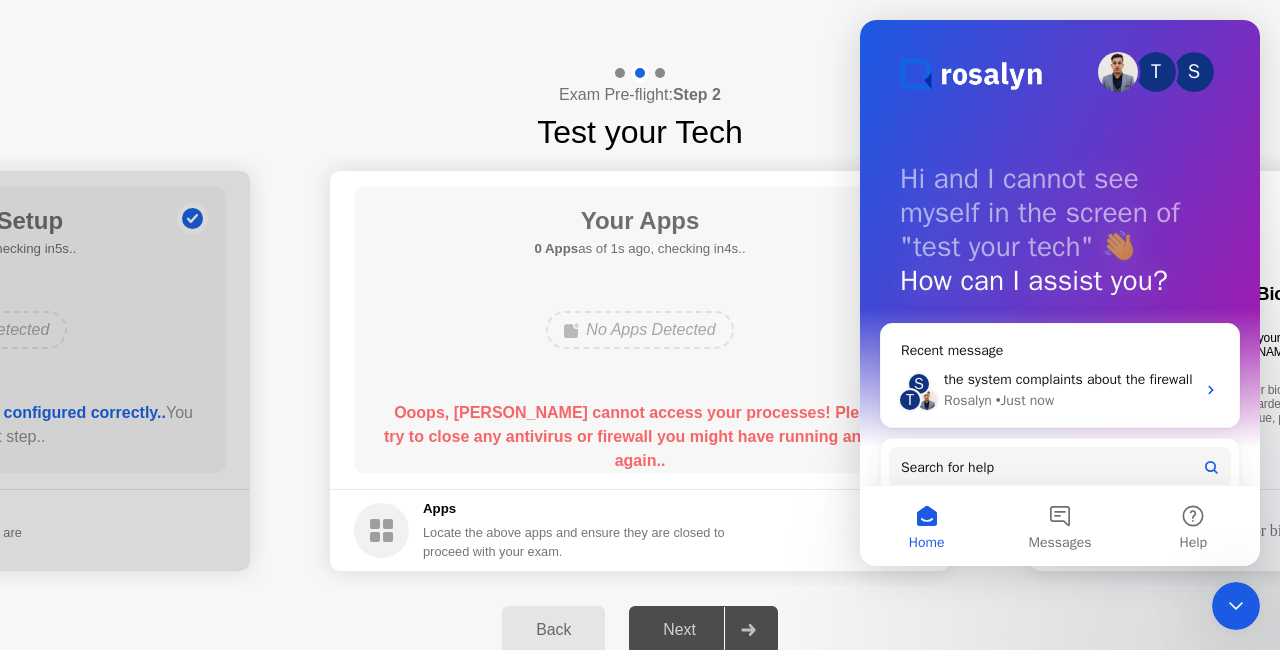 click on "Delivered by" 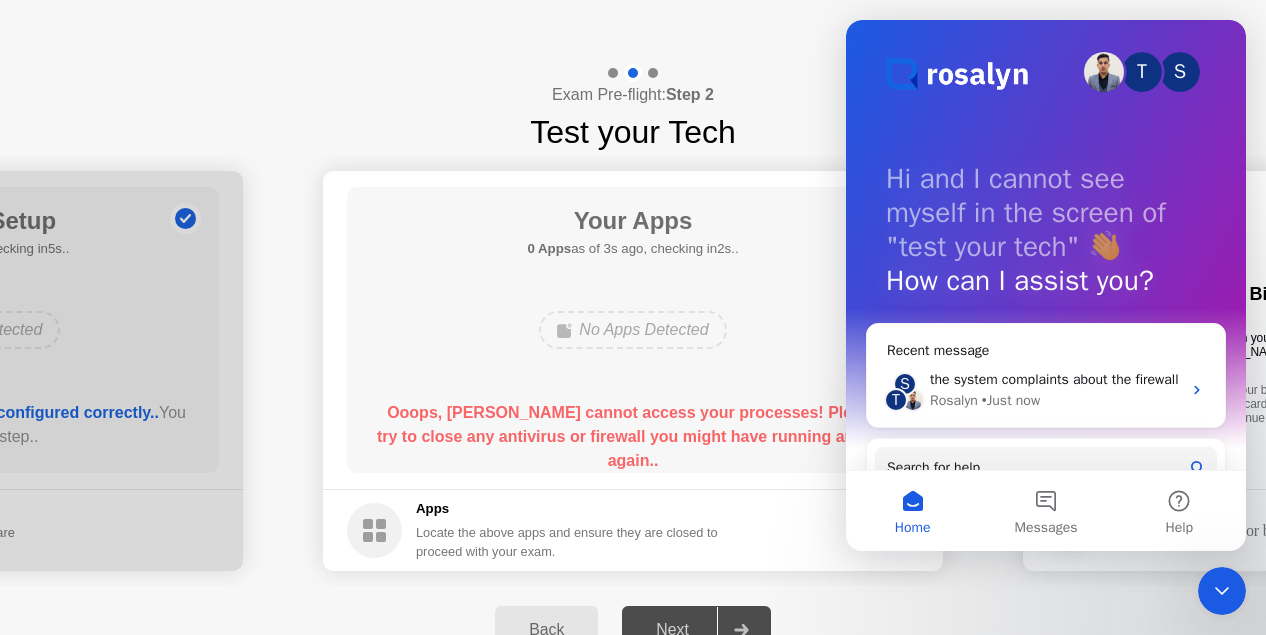 drag, startPoint x: 854, startPoint y: 41, endPoint x: 1691, endPoint y: 54, distance: 837.10095 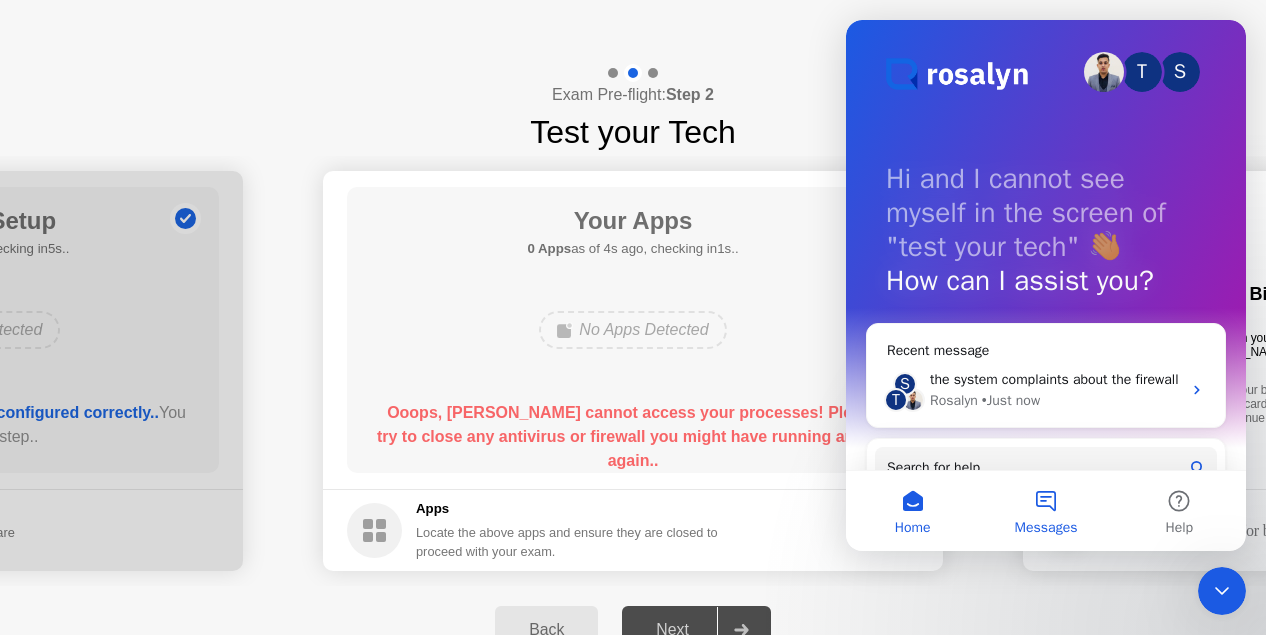 click on "Messages" at bounding box center (1045, 511) 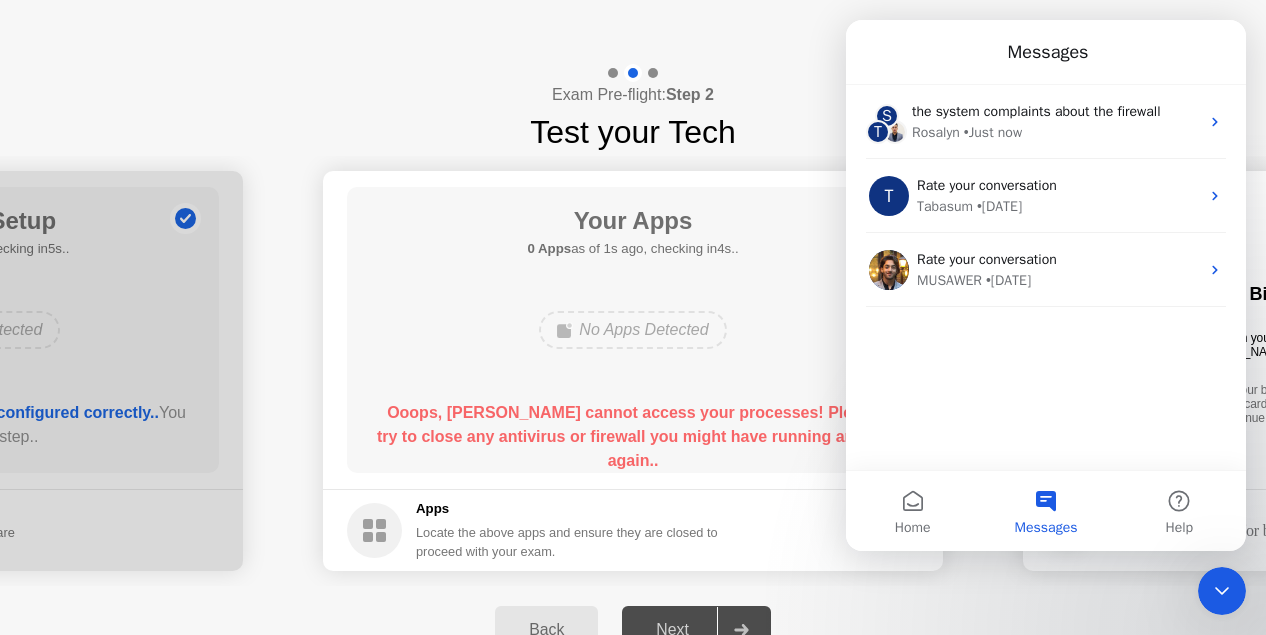 click on "Apps Locate the above apps and ensure they are closed to proceed with your exam." 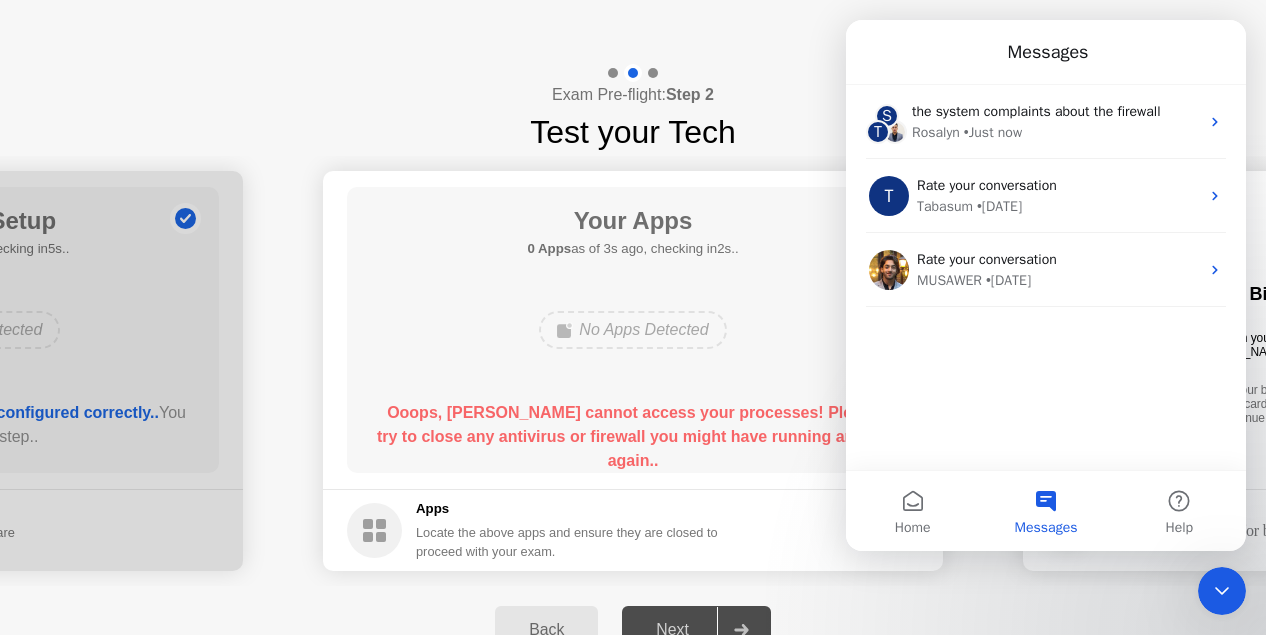 click 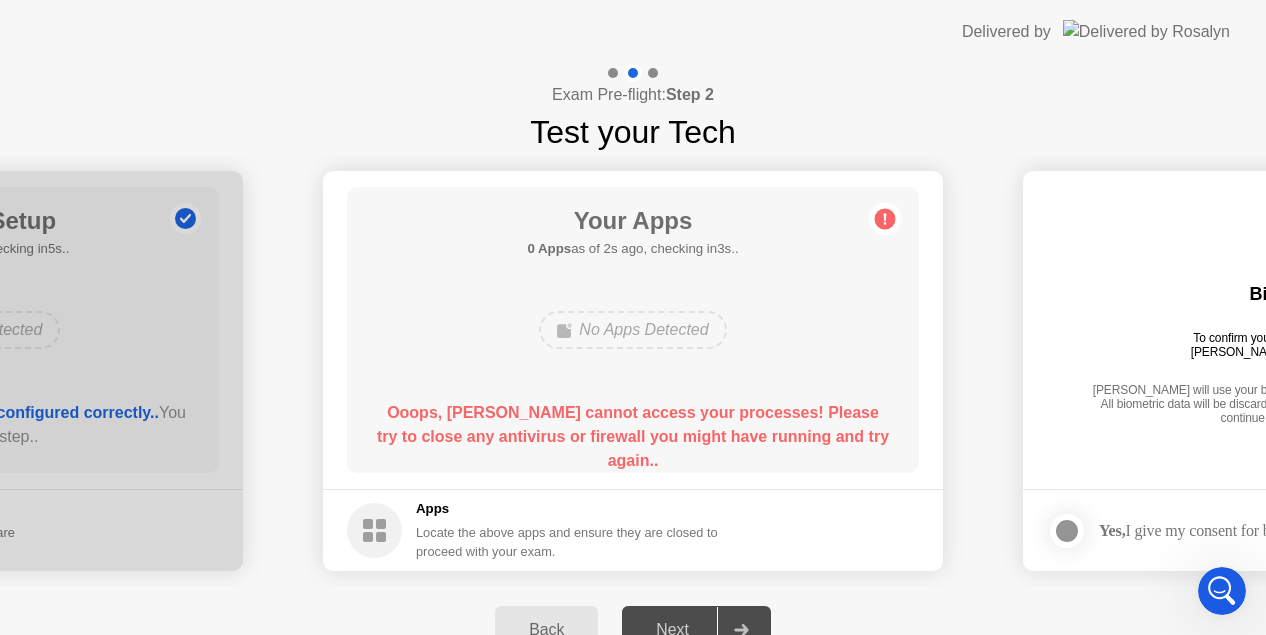 click 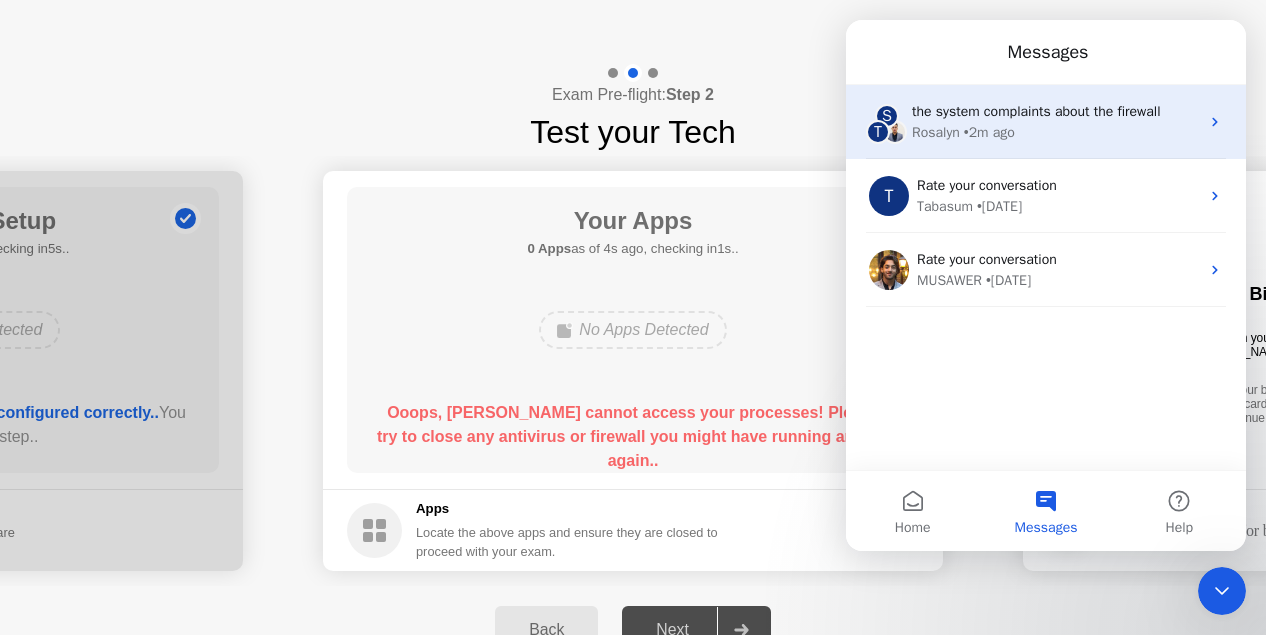 click on "•  2m ago" at bounding box center [989, 132] 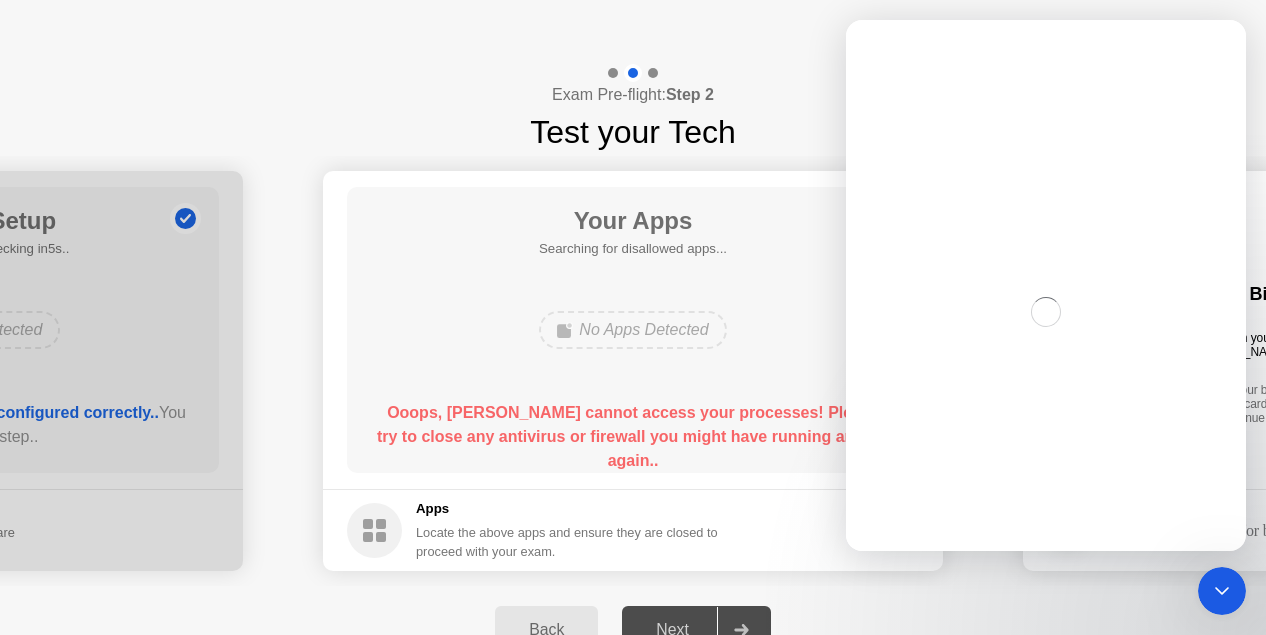 scroll, scrollTop: 0, scrollLeft: 0, axis: both 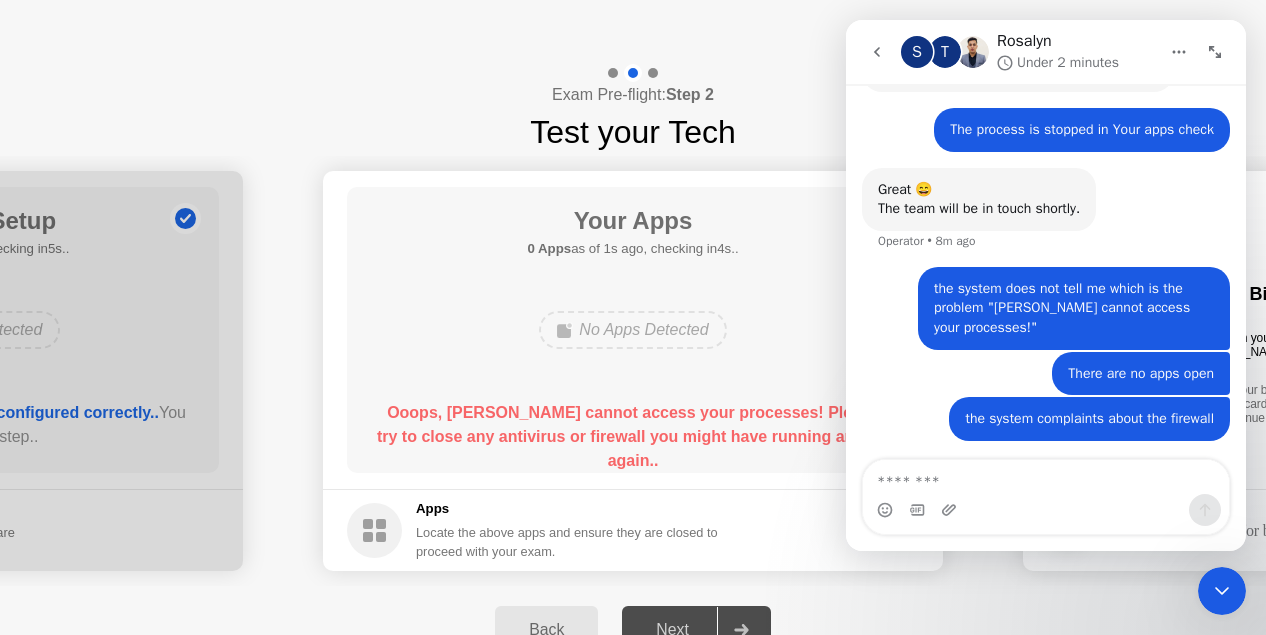 click on "Ooops, [PERSON_NAME] cannot access your processes! Please try to close any antivirus or firewall you might have running and try again.." 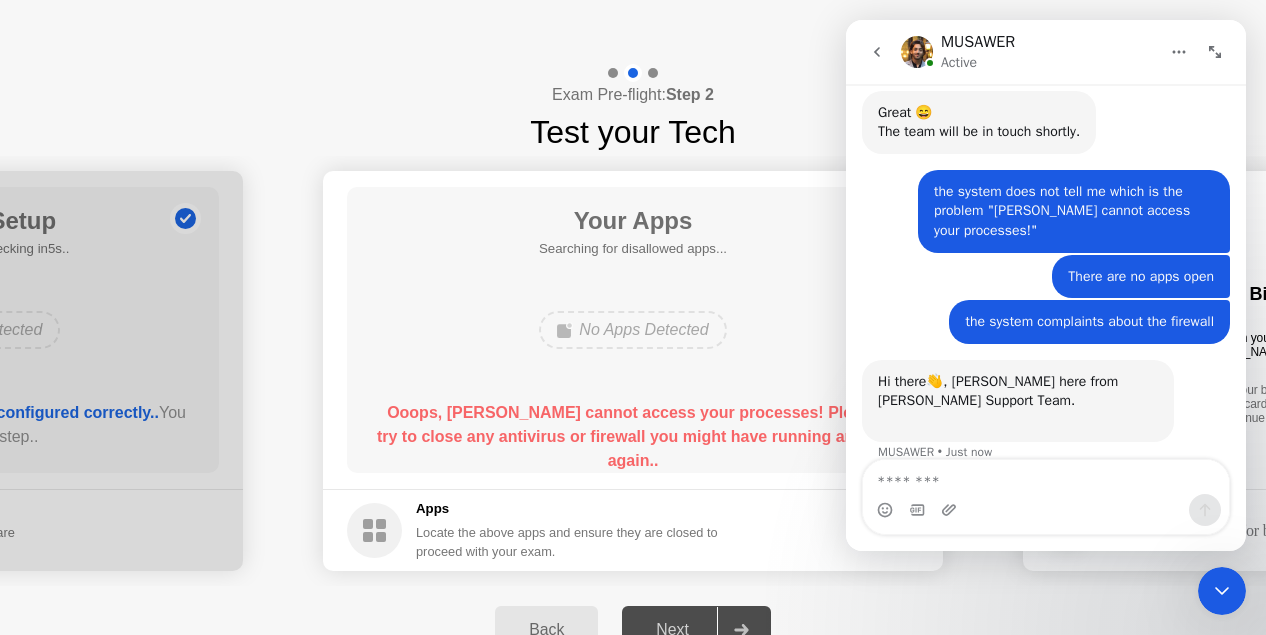 scroll, scrollTop: 804, scrollLeft: 0, axis: vertical 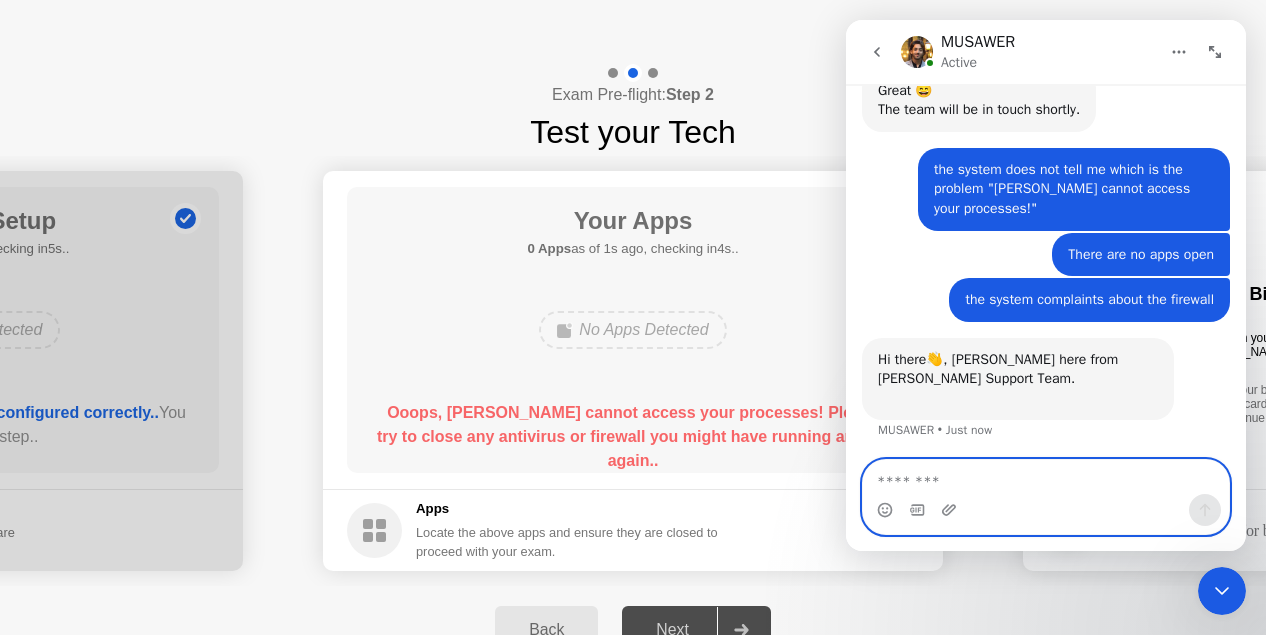 click at bounding box center [1046, 477] 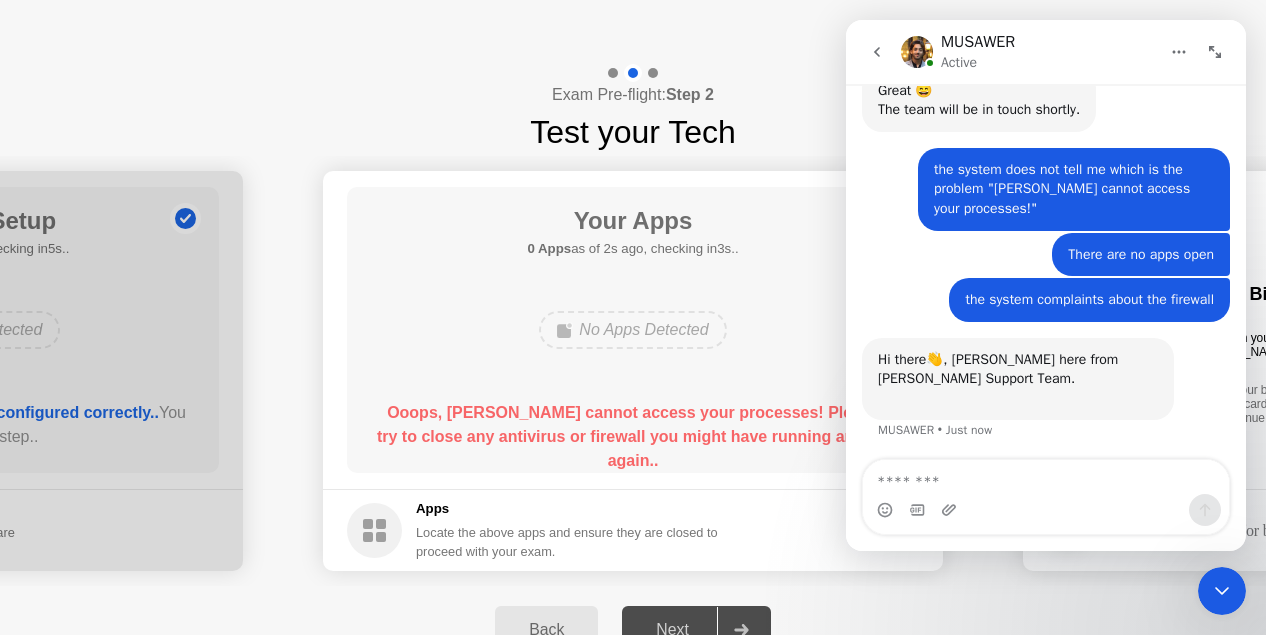 click on "Exam Pre-flight:  Step 2 Test your Tech" 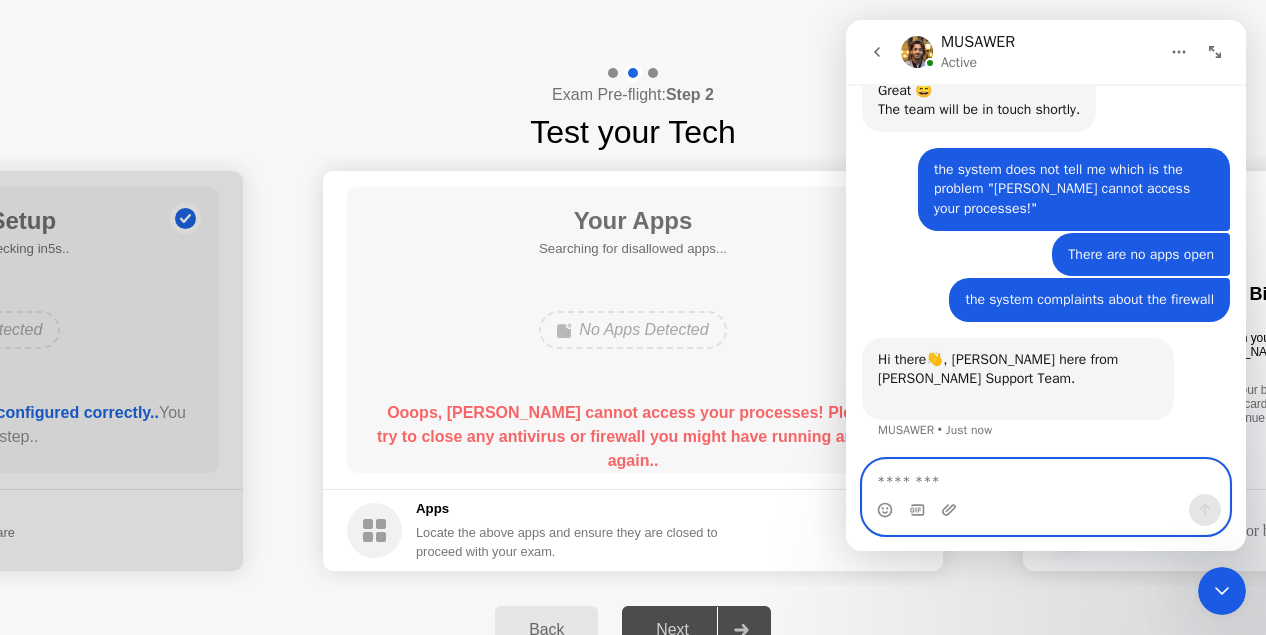 click at bounding box center (1046, 477) 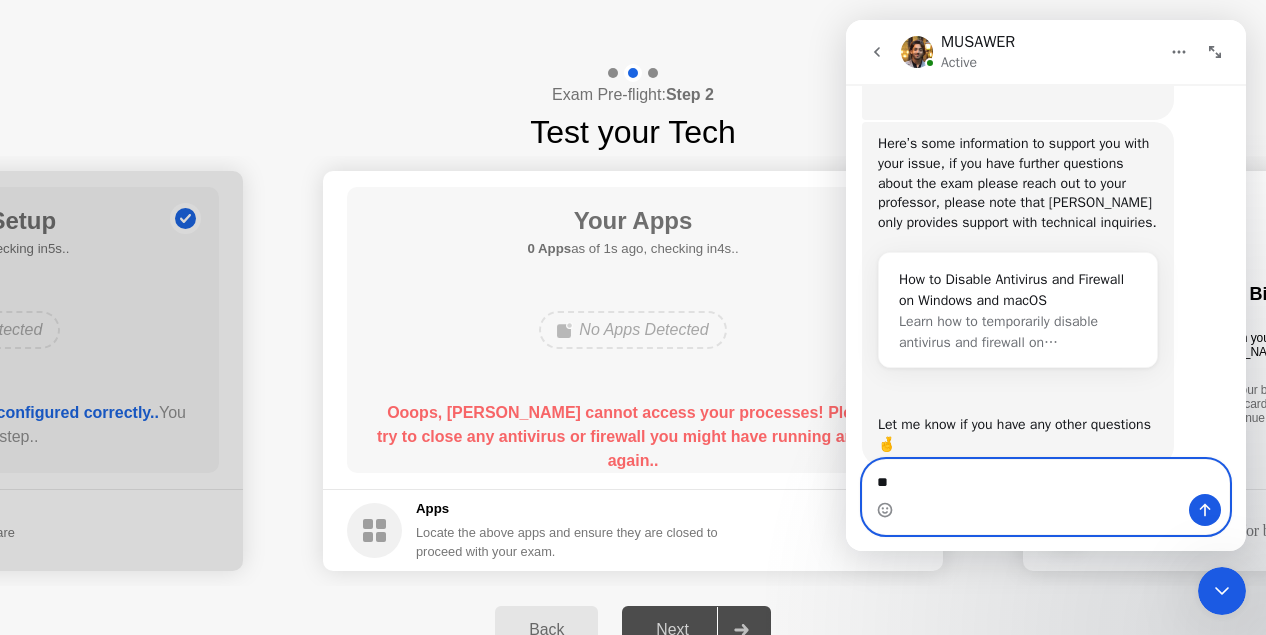 type on "*" 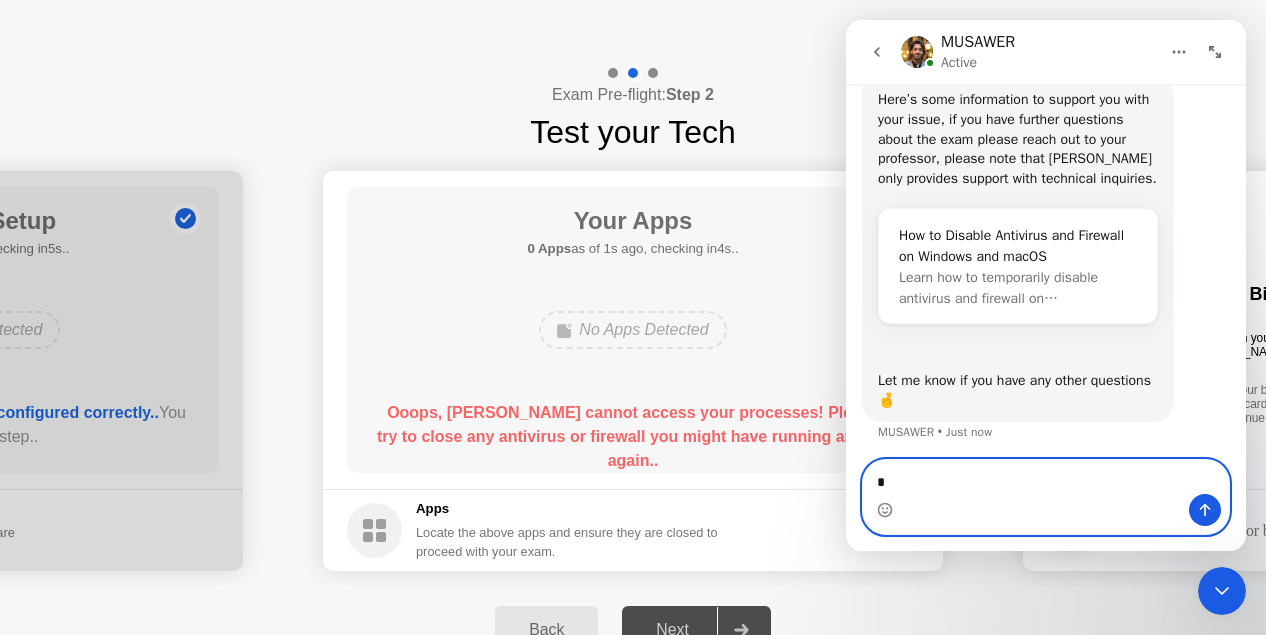 type 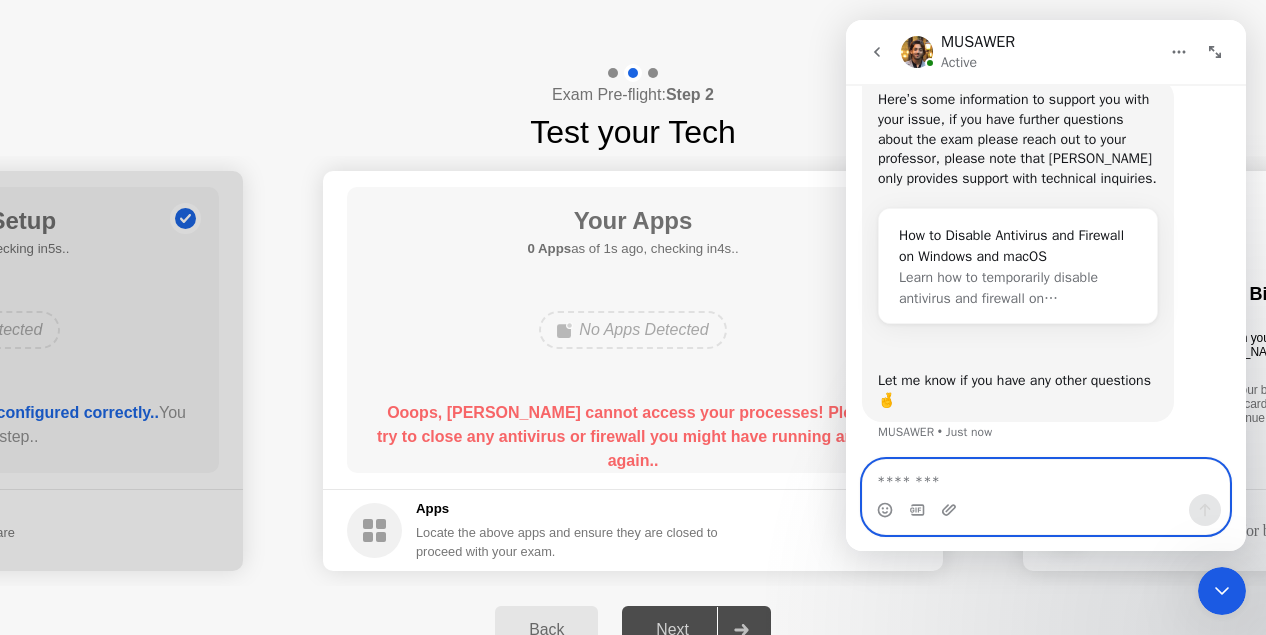 scroll, scrollTop: 1150, scrollLeft: 0, axis: vertical 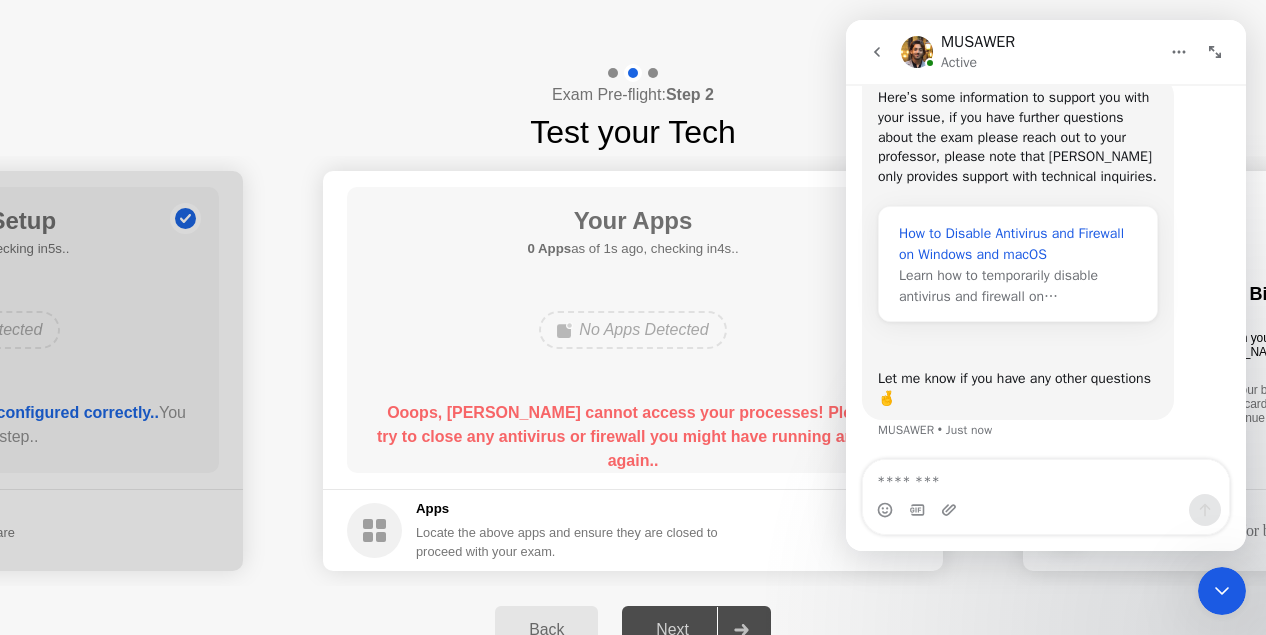 click on "How to Disable Antivirus and Firewall on Windows and macOS" at bounding box center [1018, 244] 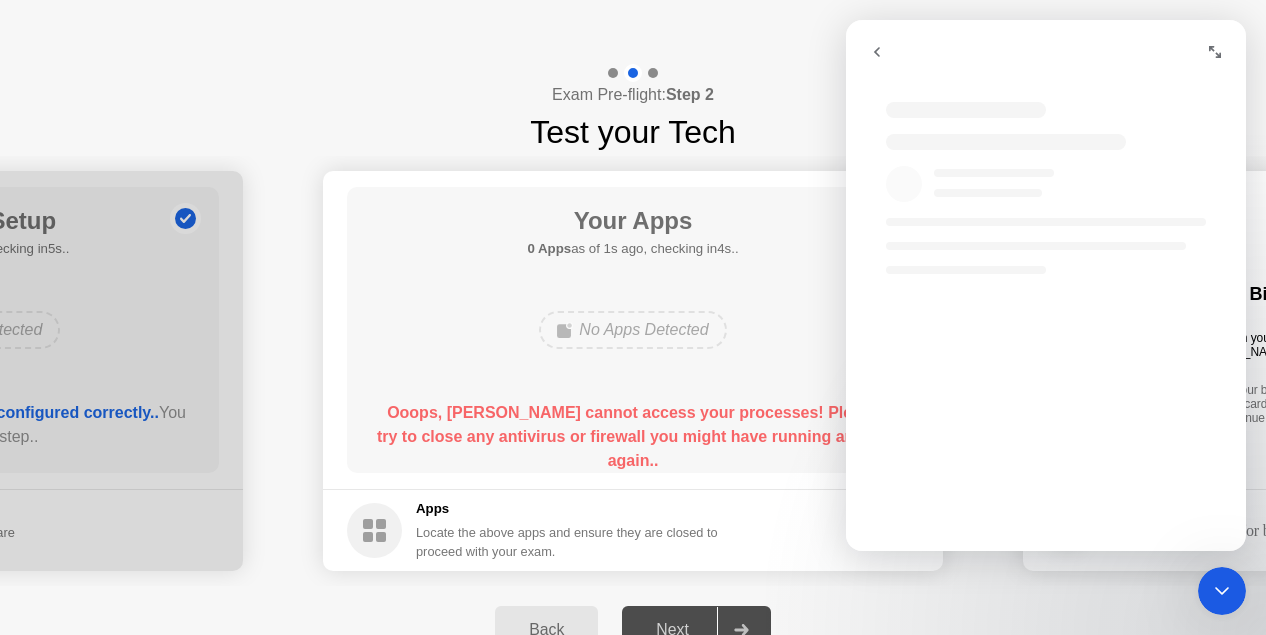 scroll, scrollTop: 0, scrollLeft: 0, axis: both 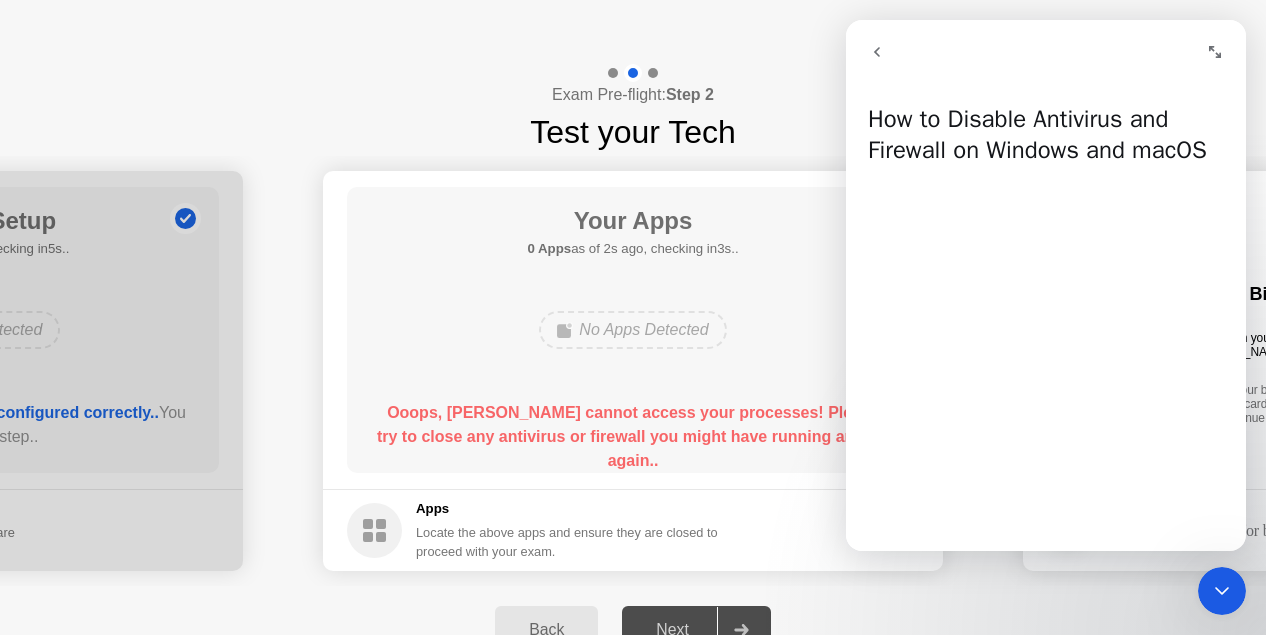 click 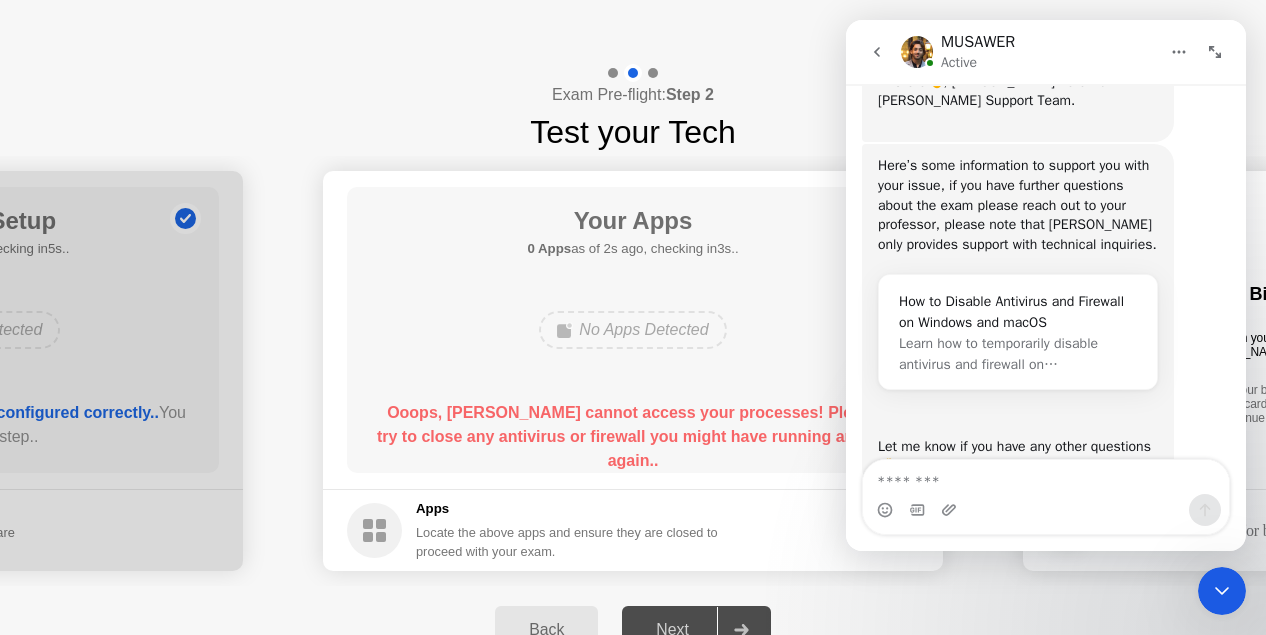 scroll, scrollTop: 1150, scrollLeft: 0, axis: vertical 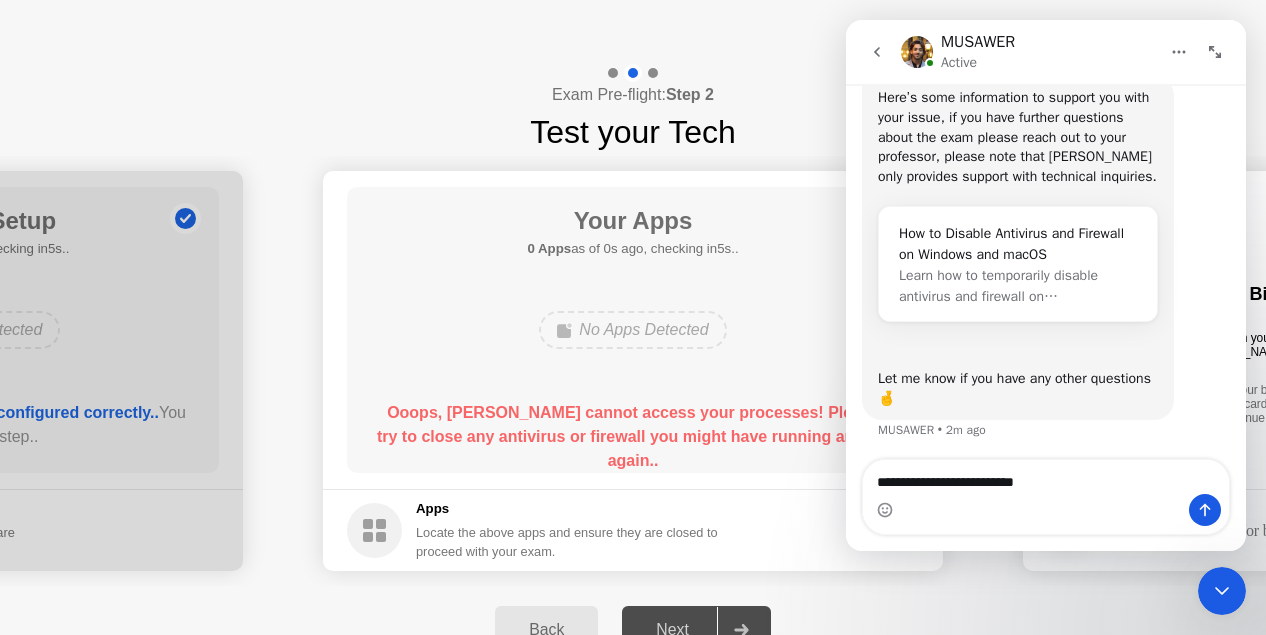 type on "**********" 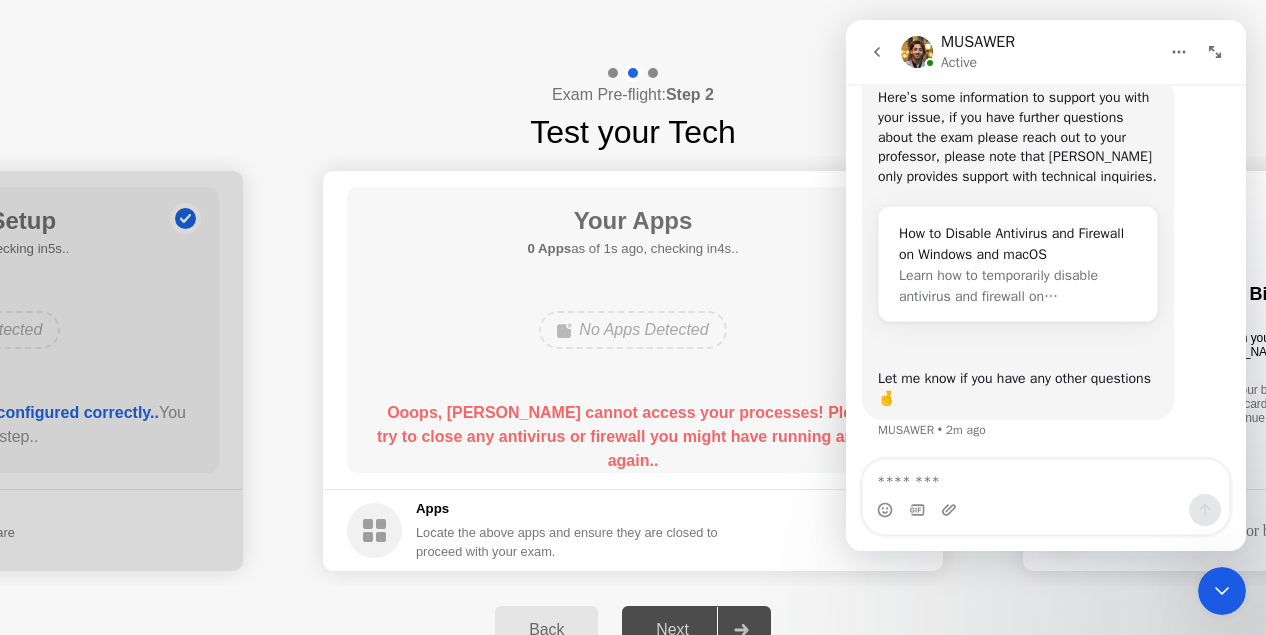 scroll, scrollTop: 1209, scrollLeft: 0, axis: vertical 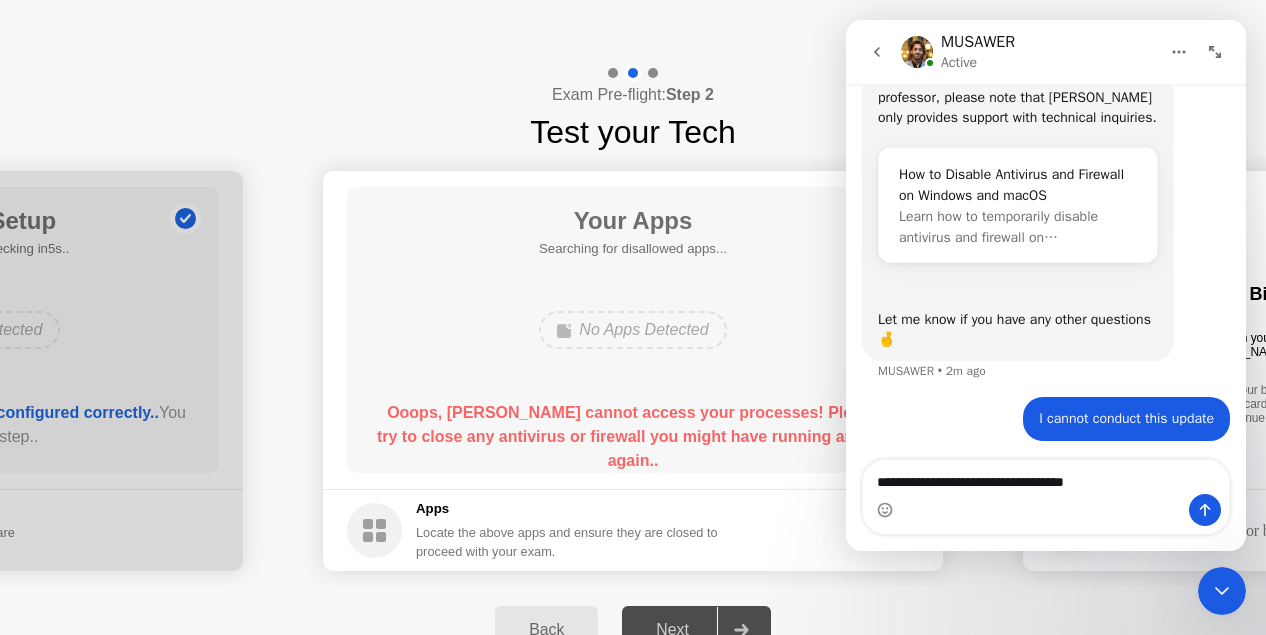 type on "**********" 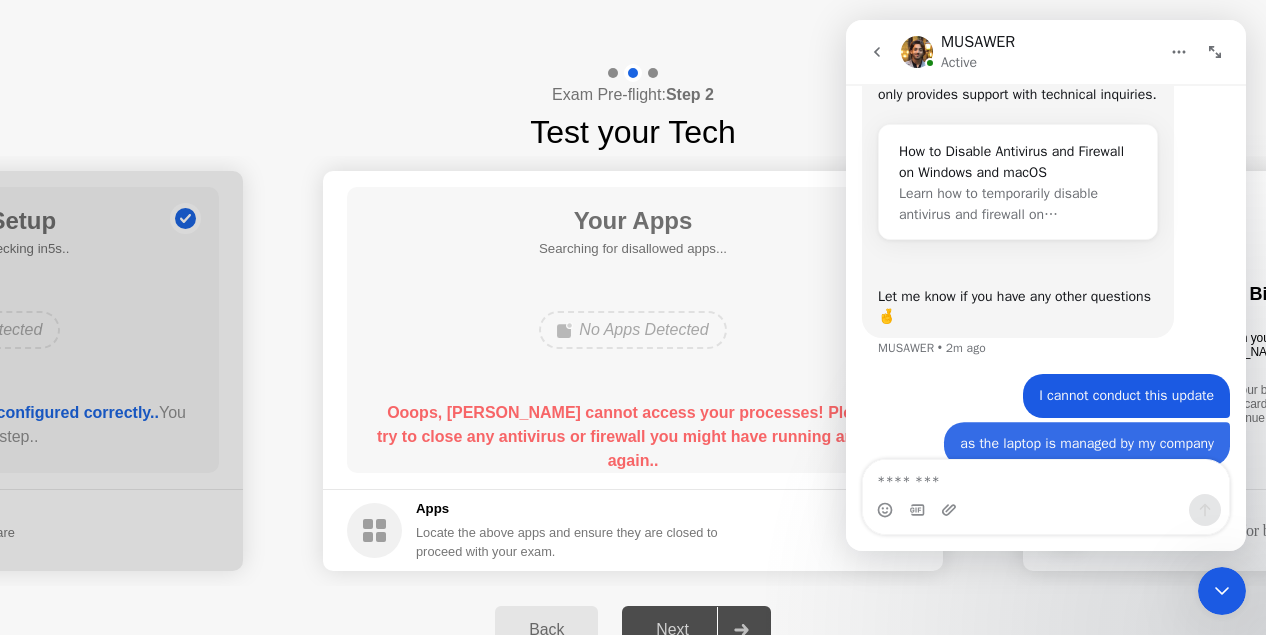 scroll, scrollTop: 1254, scrollLeft: 0, axis: vertical 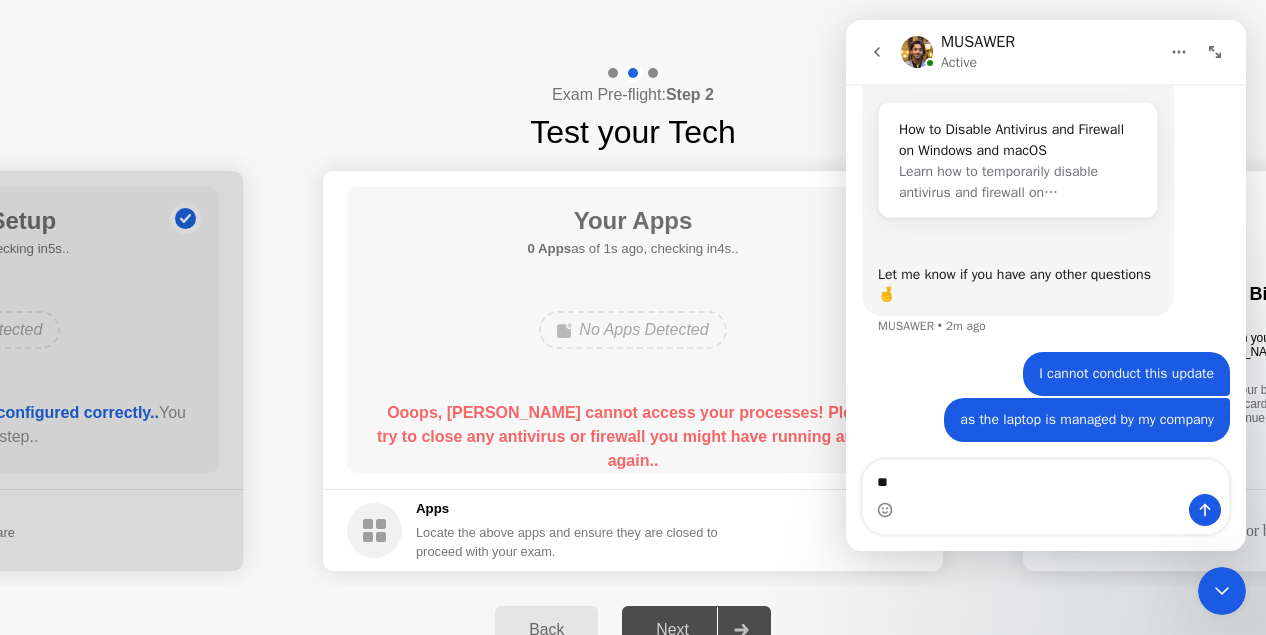 type on "*" 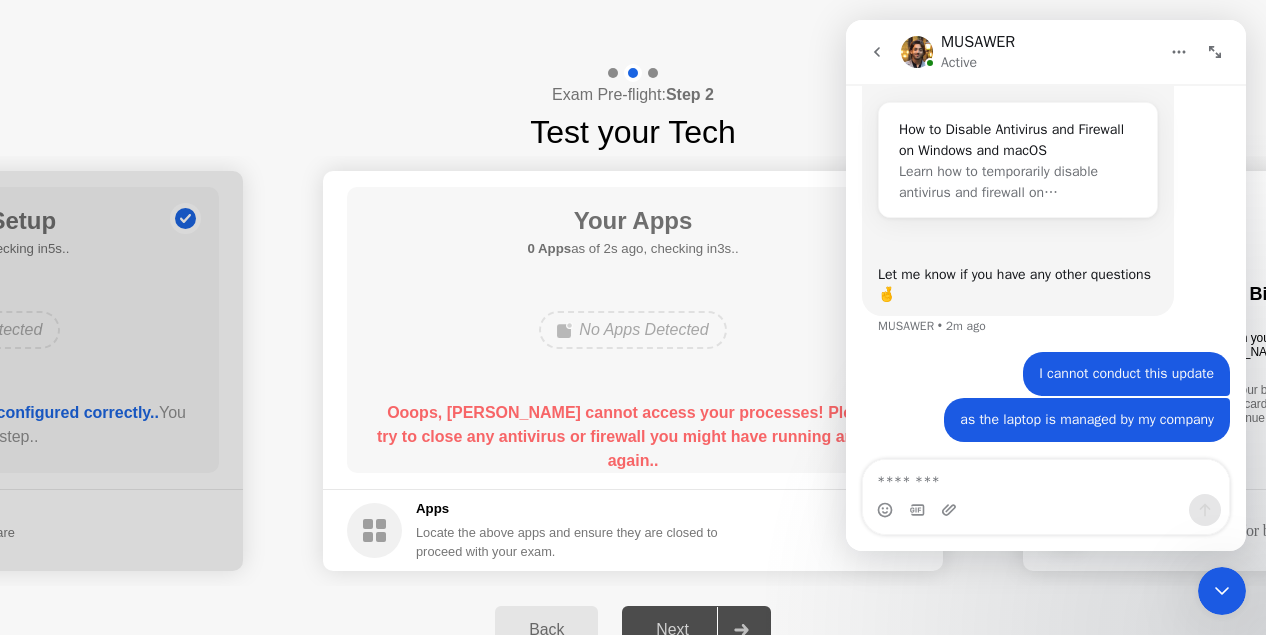 type on "*" 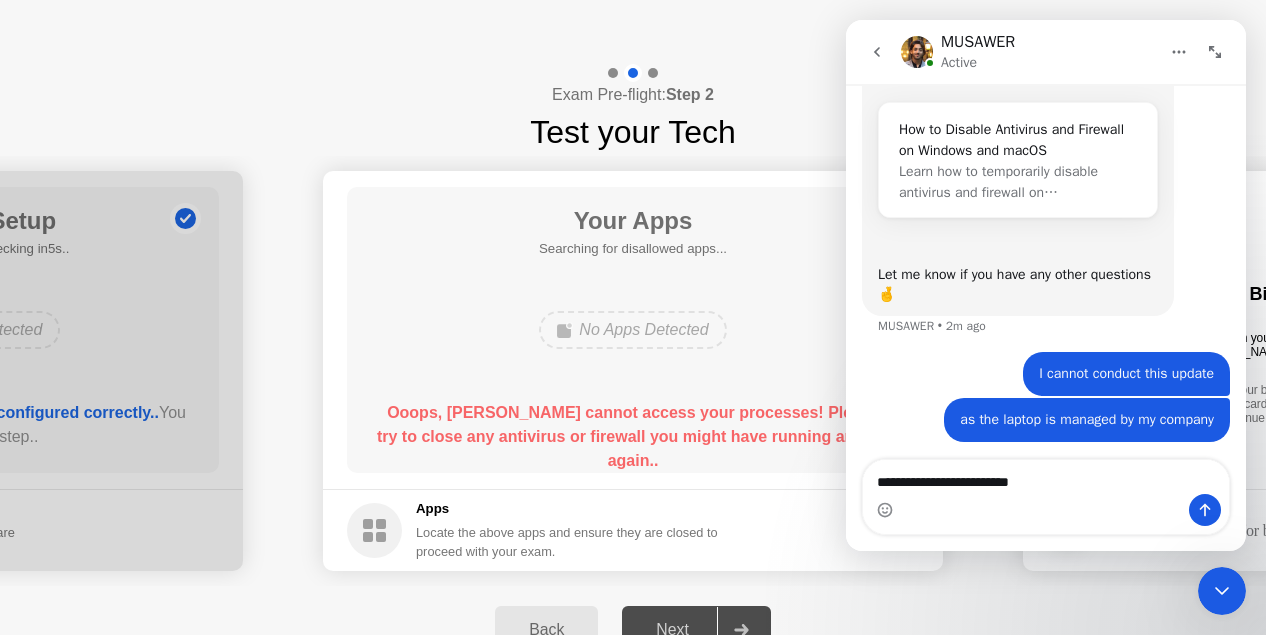 type on "**********" 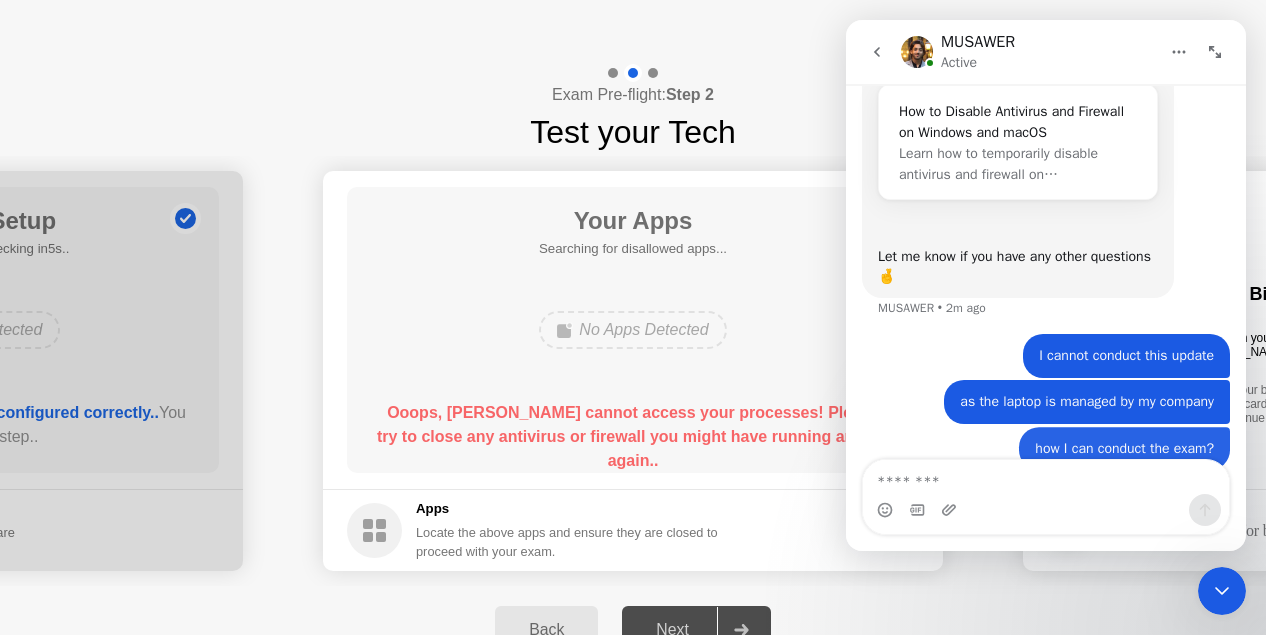 scroll, scrollTop: 1300, scrollLeft: 0, axis: vertical 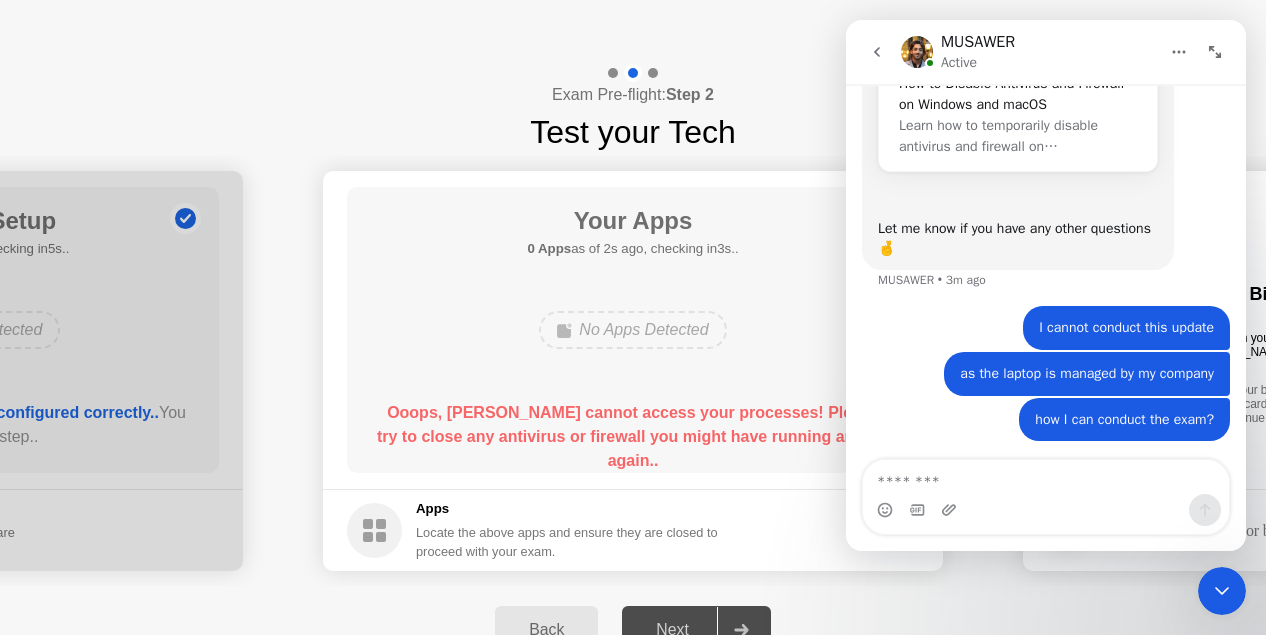 click on "how I can conduct the exam? and I cannot see myself in the screen of "test your tech"    •   Just now" at bounding box center (1046, 432) 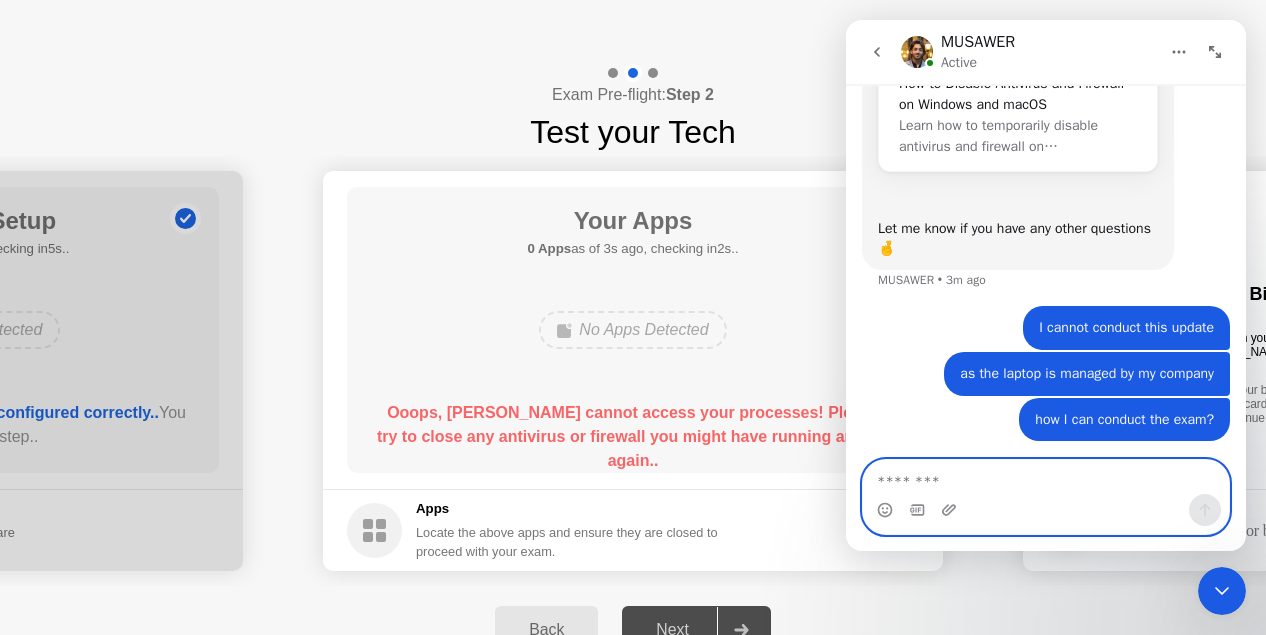 click at bounding box center [1046, 477] 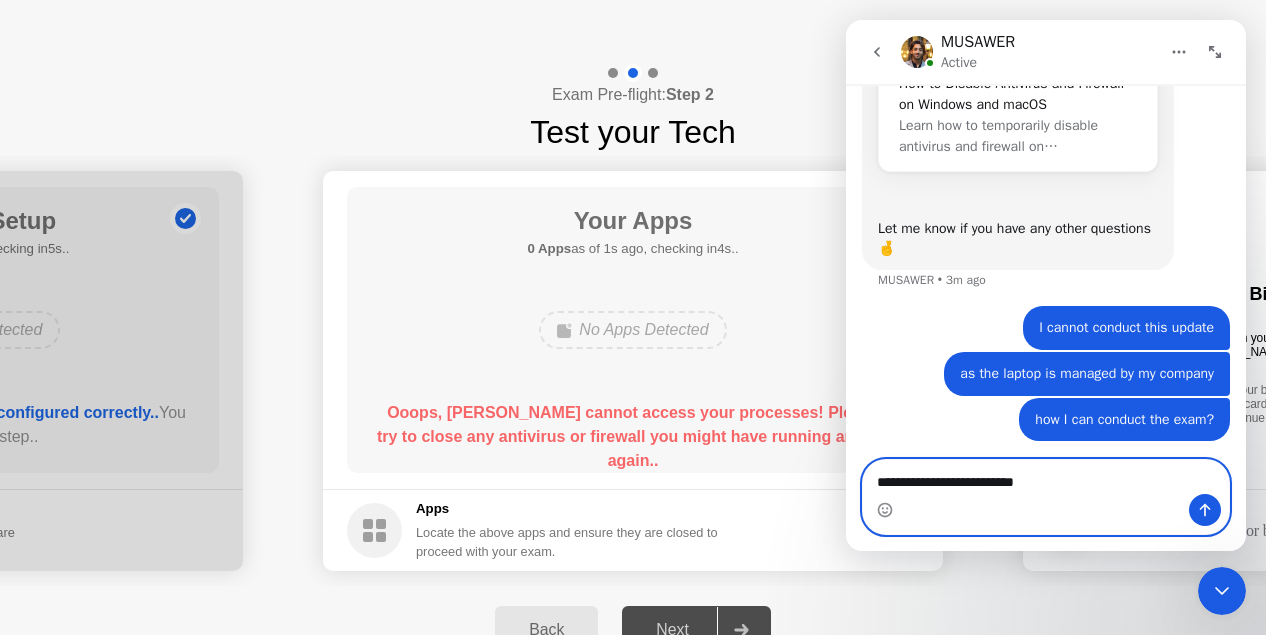 type on "**********" 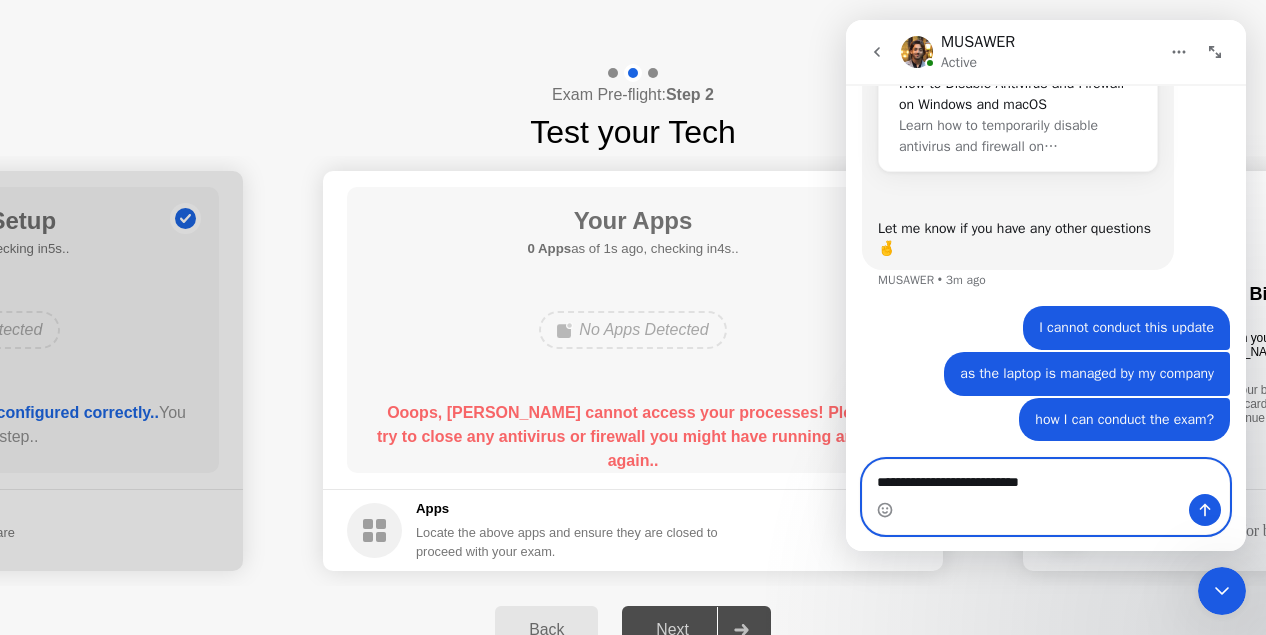 type 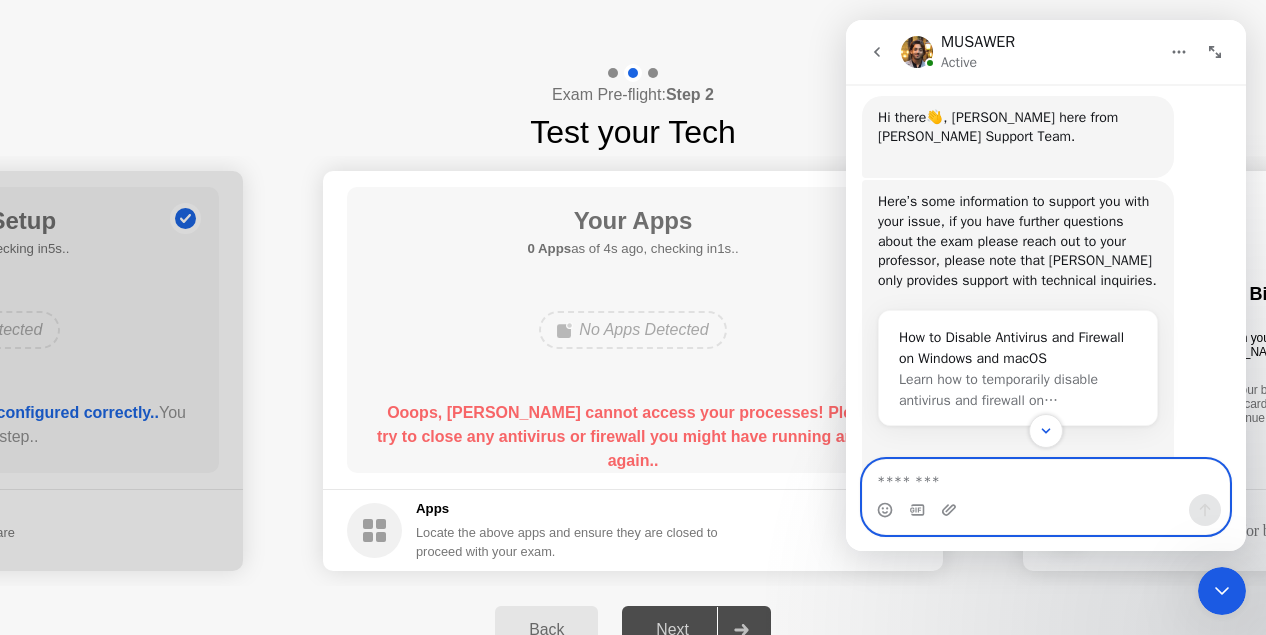 scroll, scrollTop: 946, scrollLeft: 0, axis: vertical 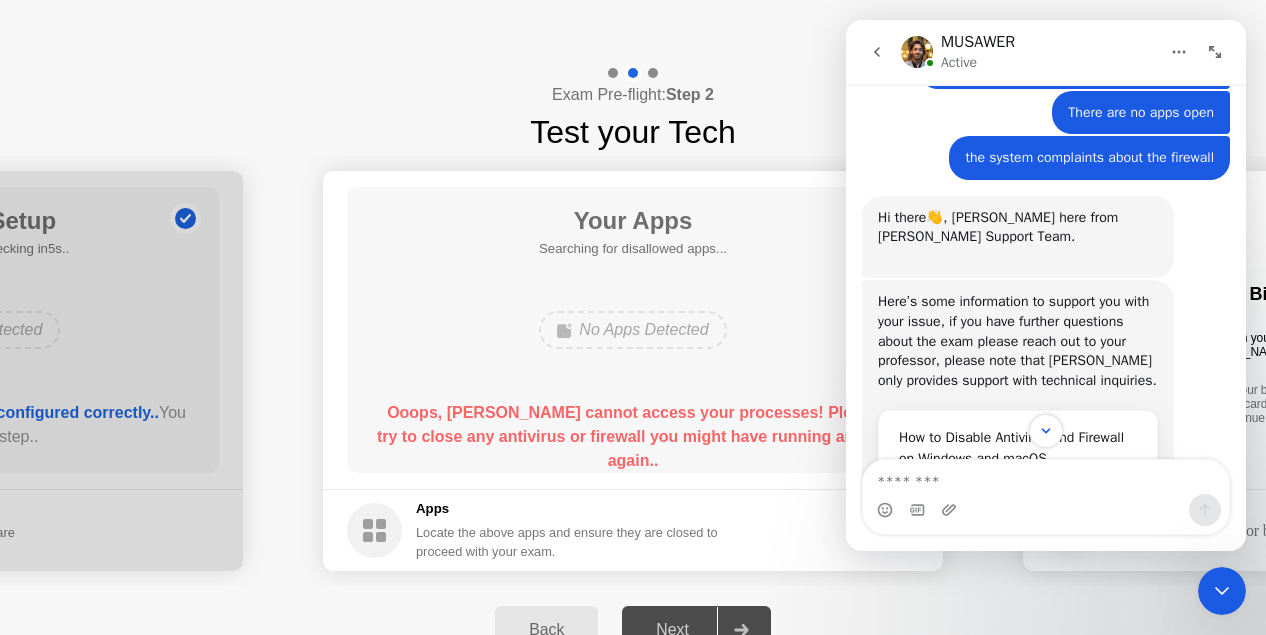 drag, startPoint x: 384, startPoint y: 405, endPoint x: 776, endPoint y: 436, distance: 393.22385 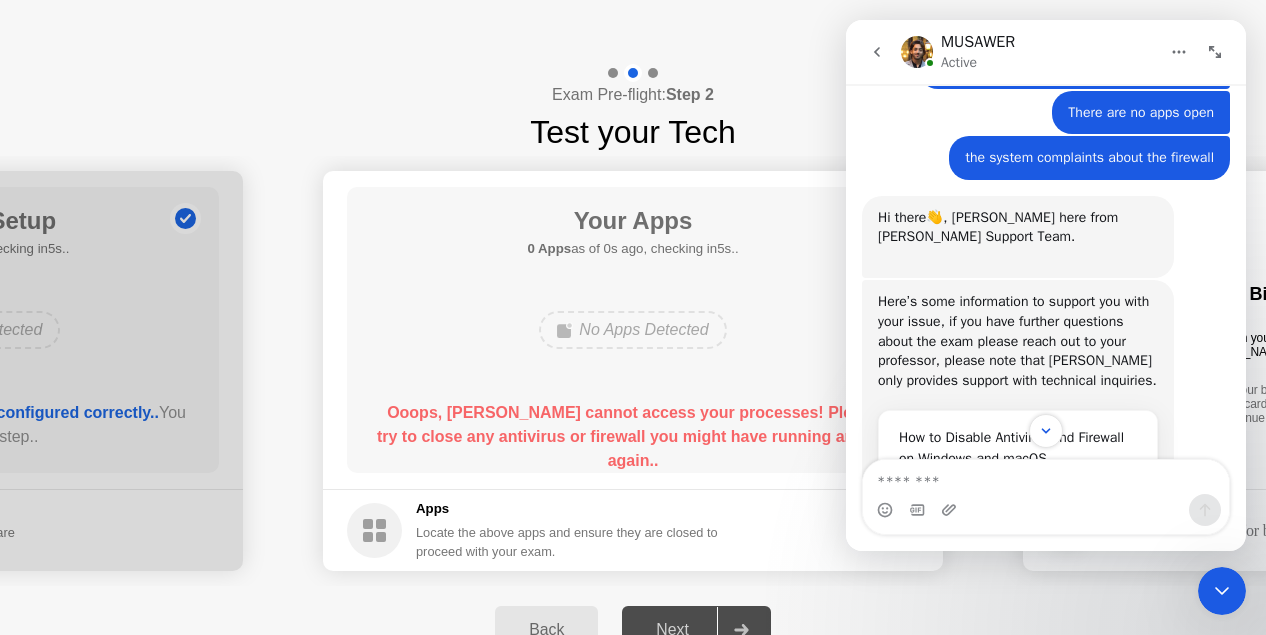 click 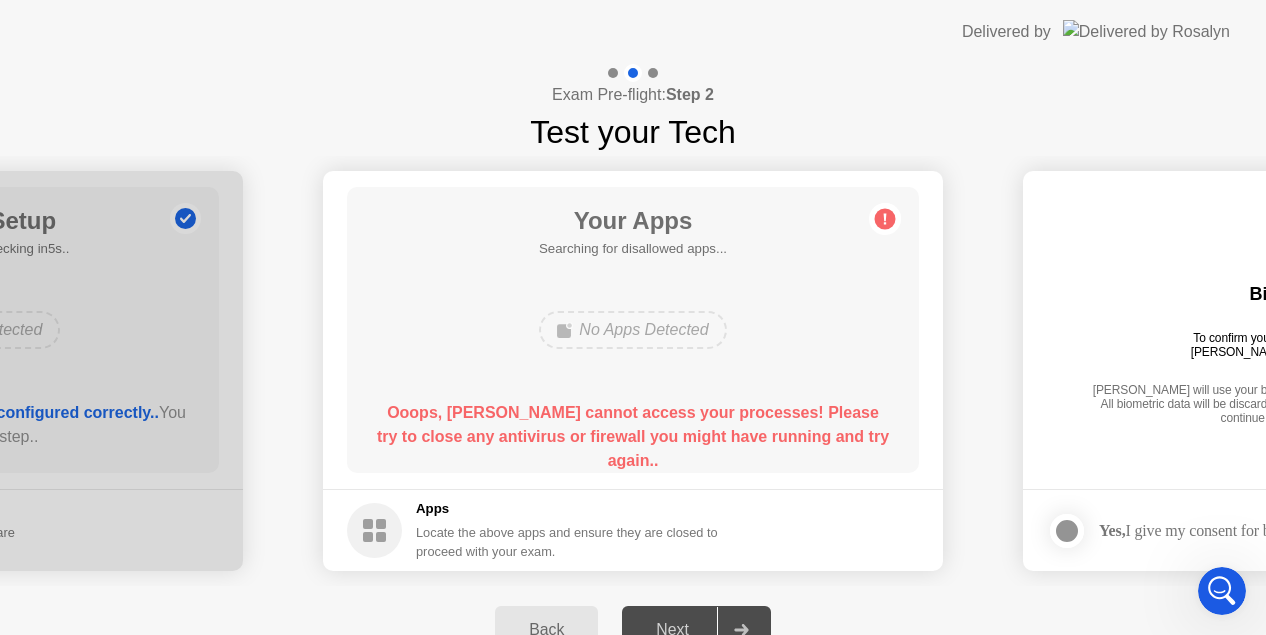drag, startPoint x: 392, startPoint y: 406, endPoint x: 798, endPoint y: 450, distance: 408.3773 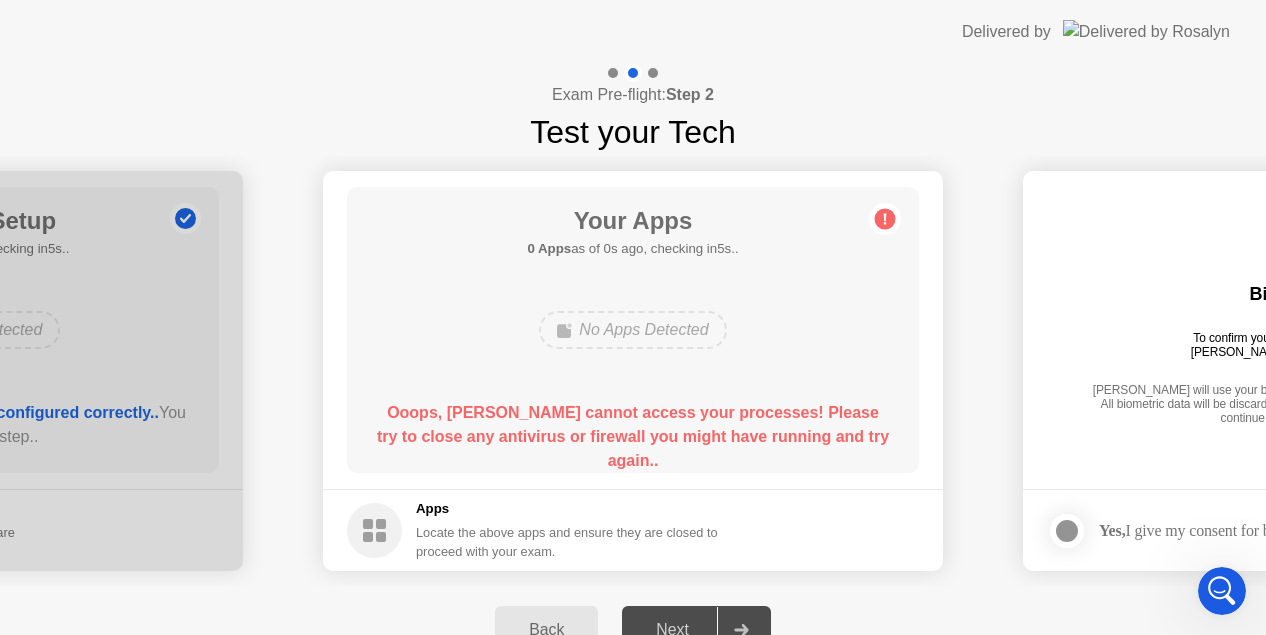 click at bounding box center [1222, 591] 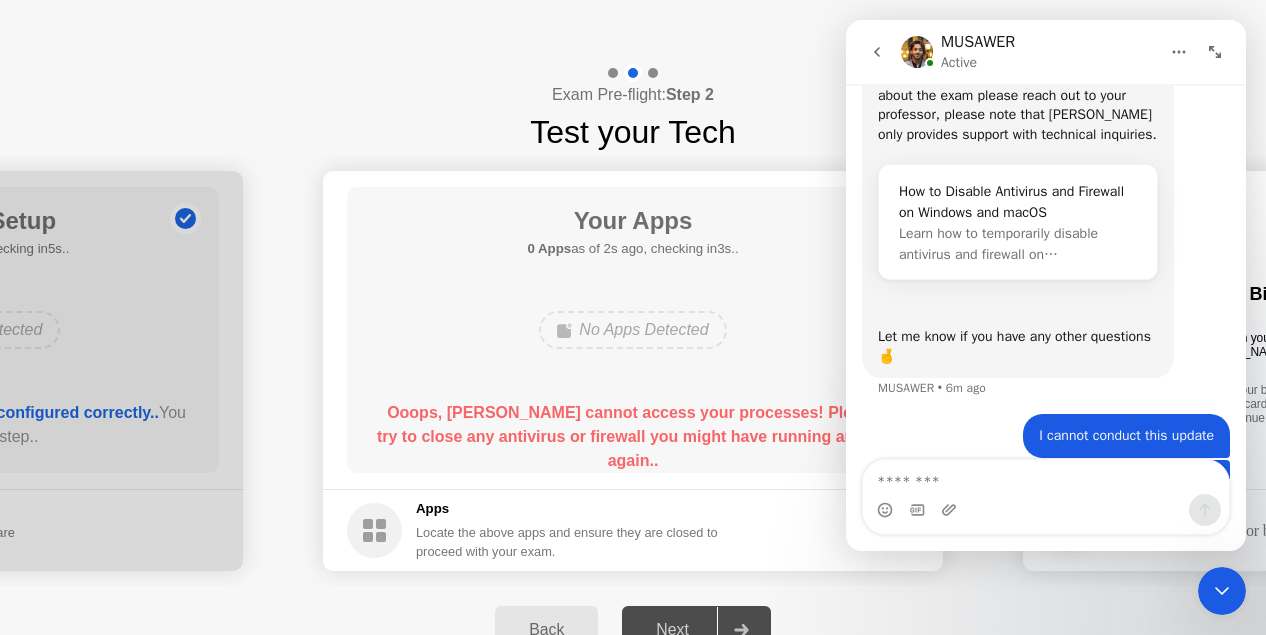scroll, scrollTop: 1346, scrollLeft: 0, axis: vertical 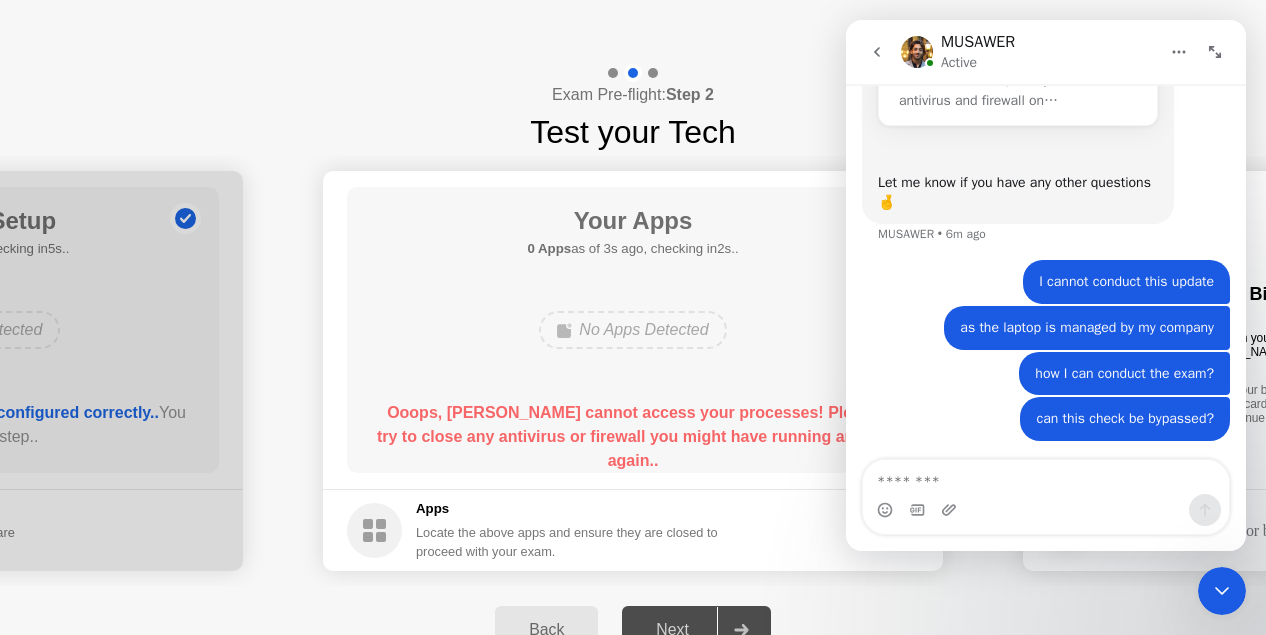 click at bounding box center (1046, 477) 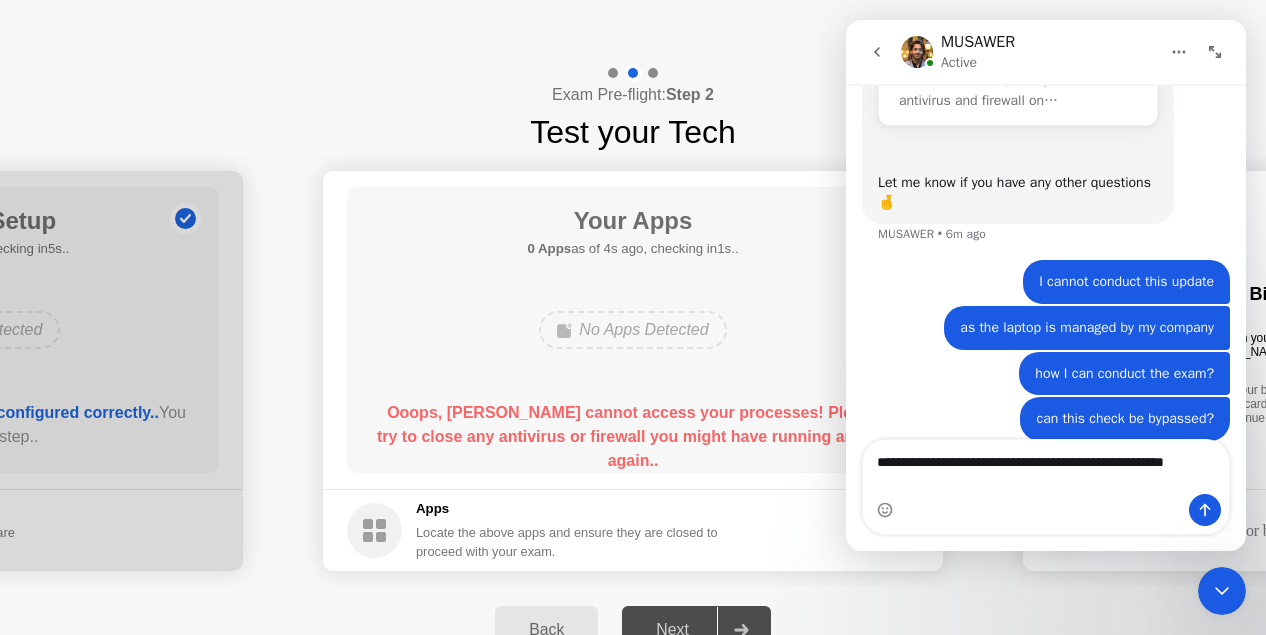 type on "**********" 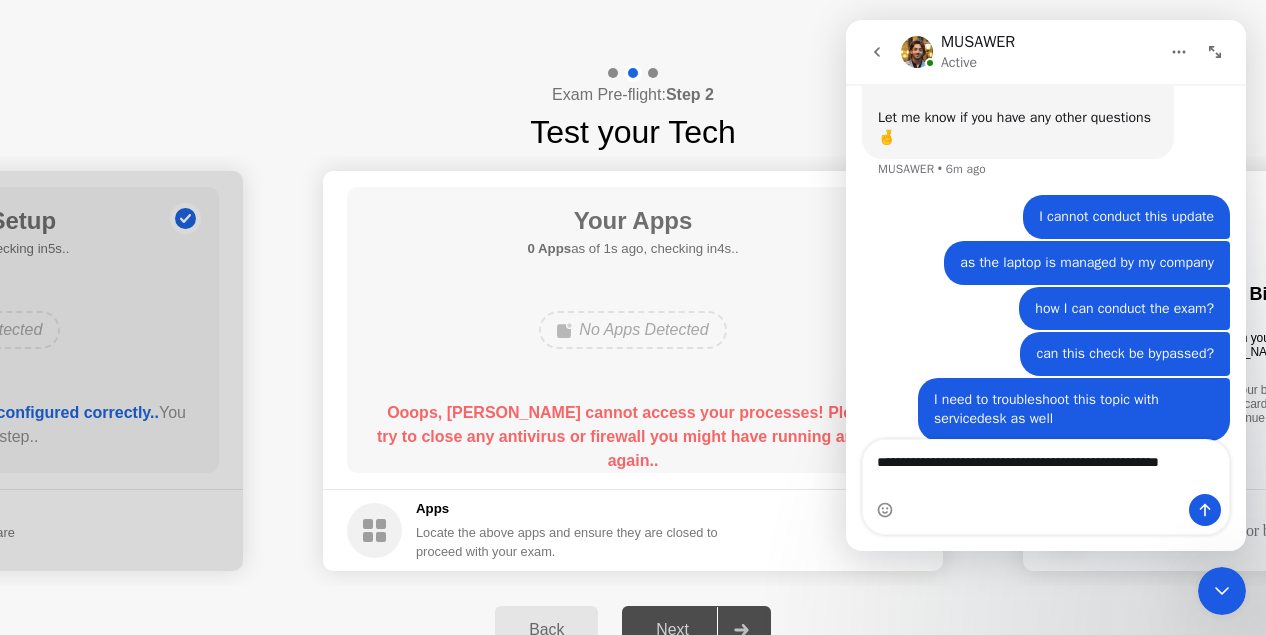 scroll, scrollTop: 1431, scrollLeft: 0, axis: vertical 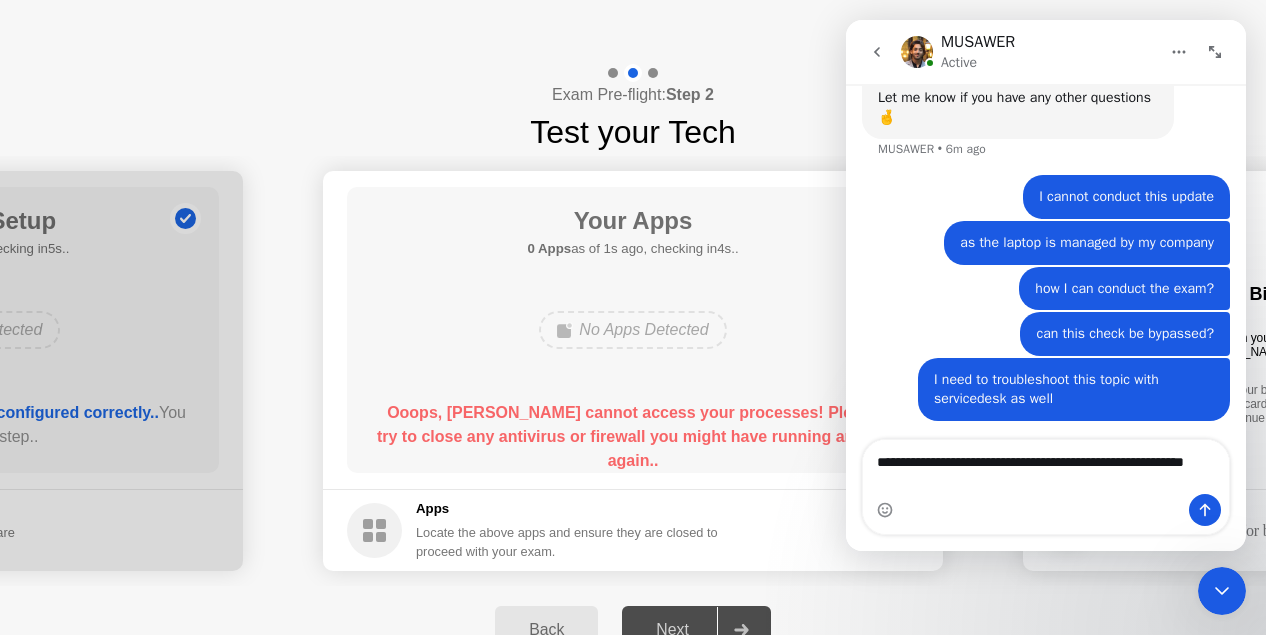 type on "**********" 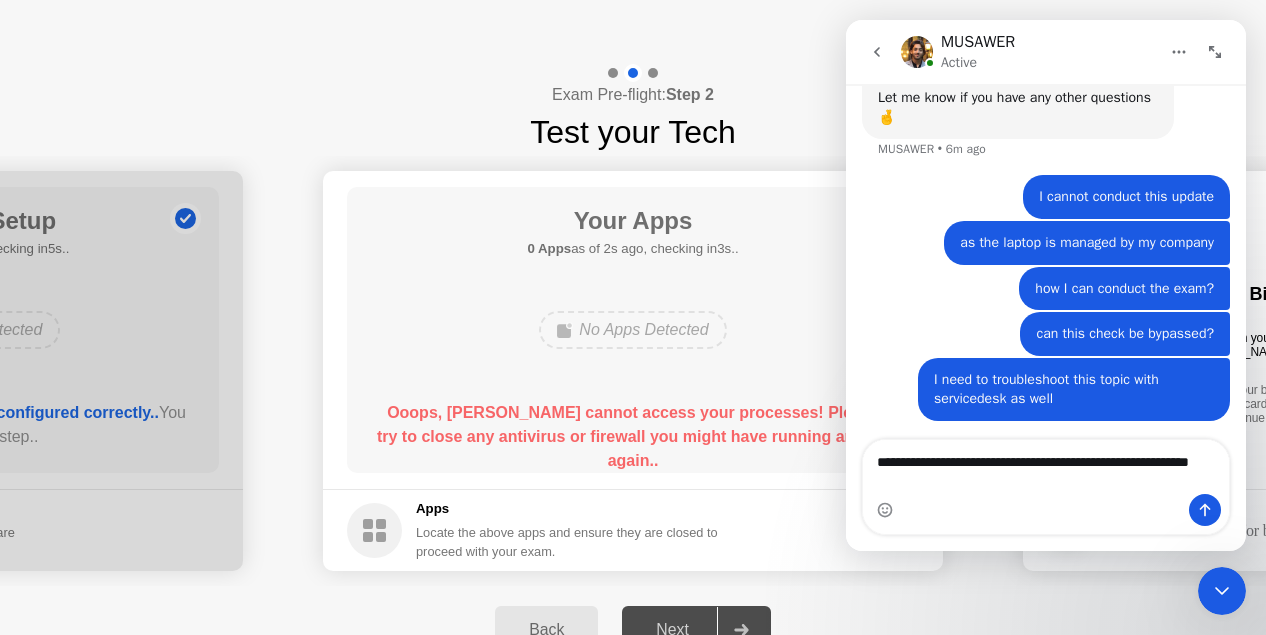 type 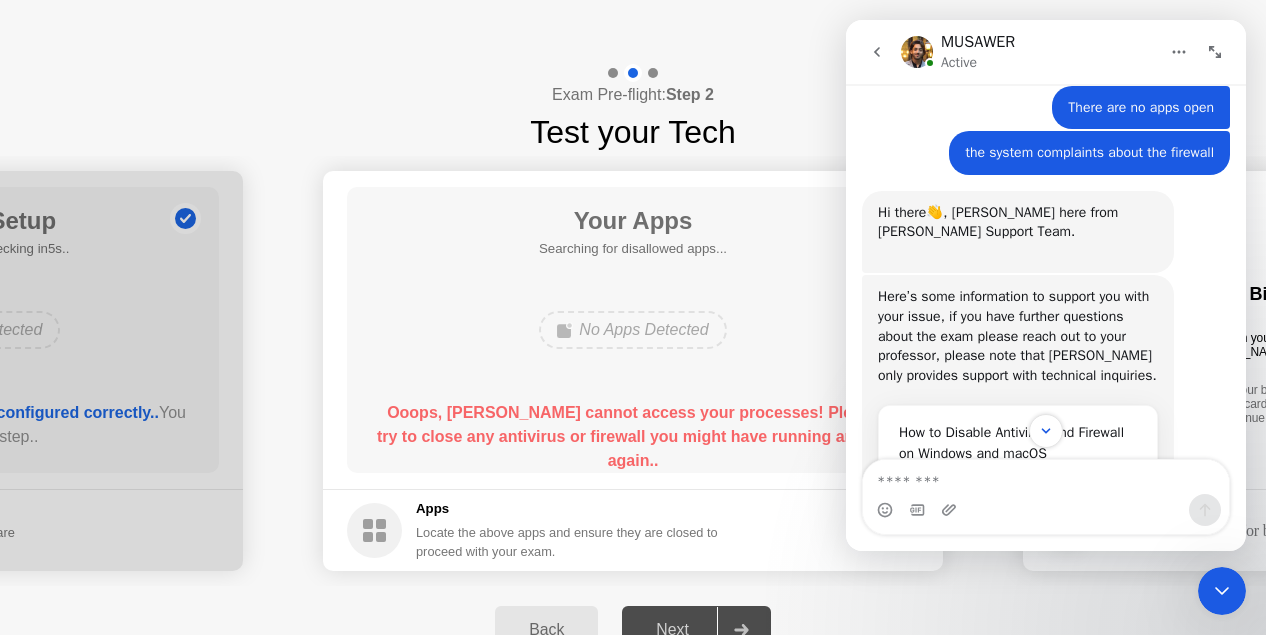 scroll, scrollTop: 976, scrollLeft: 0, axis: vertical 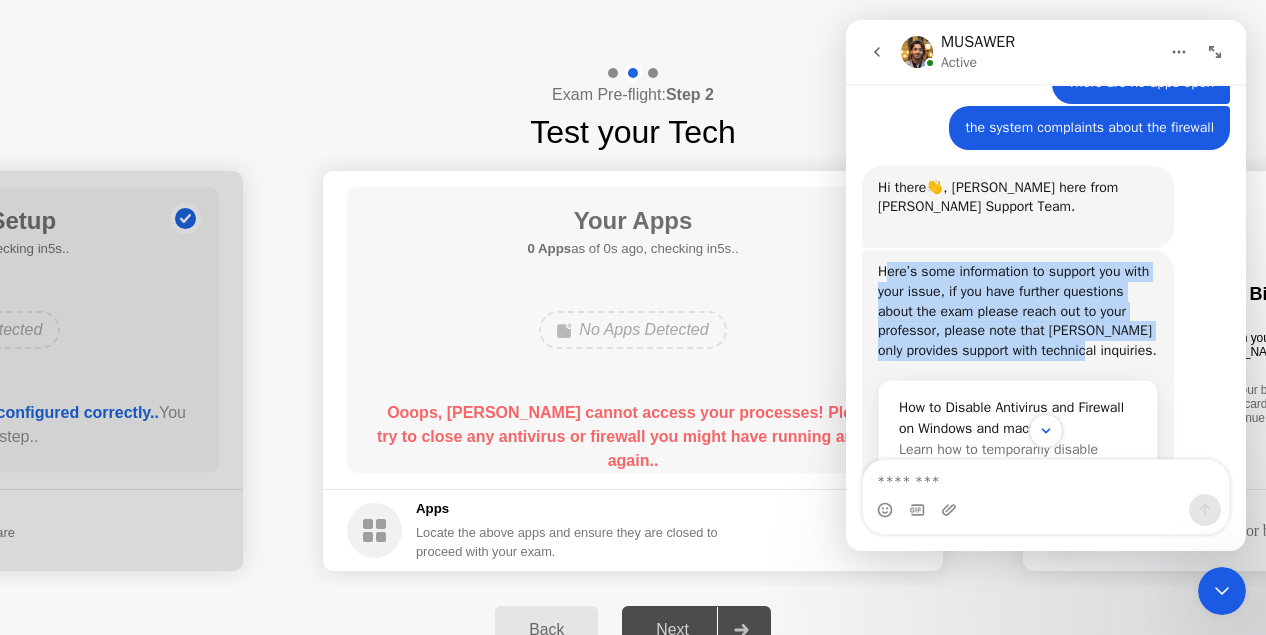 drag, startPoint x: 884, startPoint y: 269, endPoint x: 1092, endPoint y: 351, distance: 223.57996 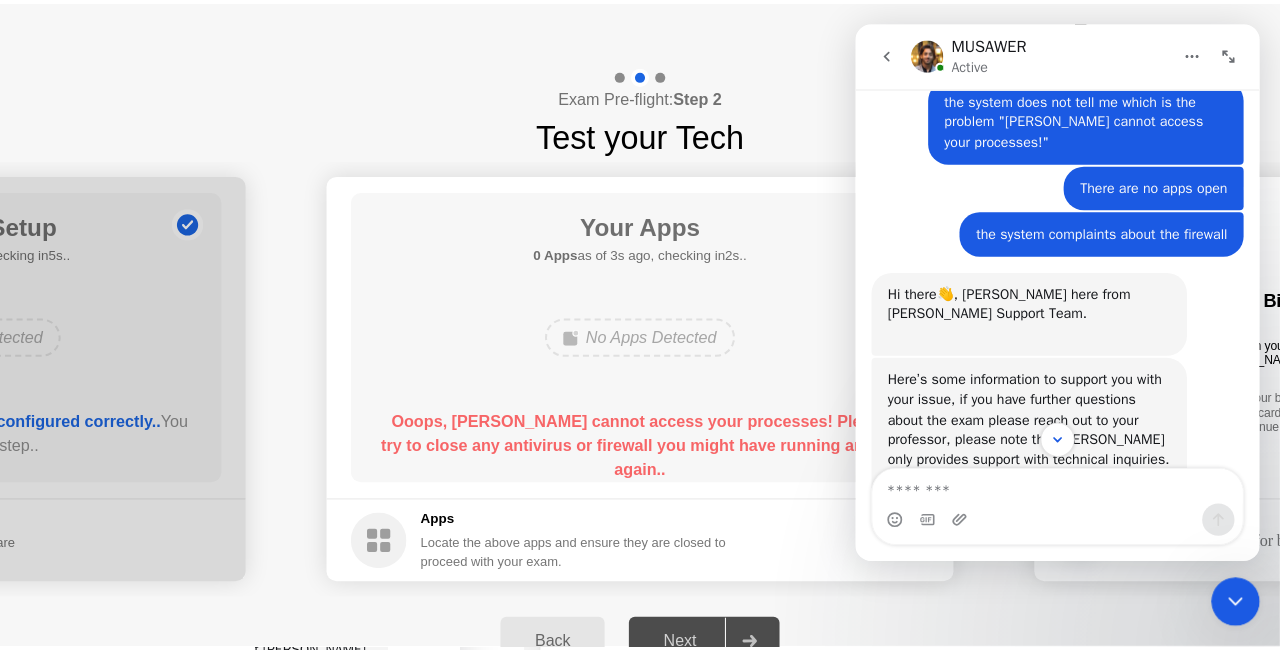 scroll, scrollTop: 676, scrollLeft: 0, axis: vertical 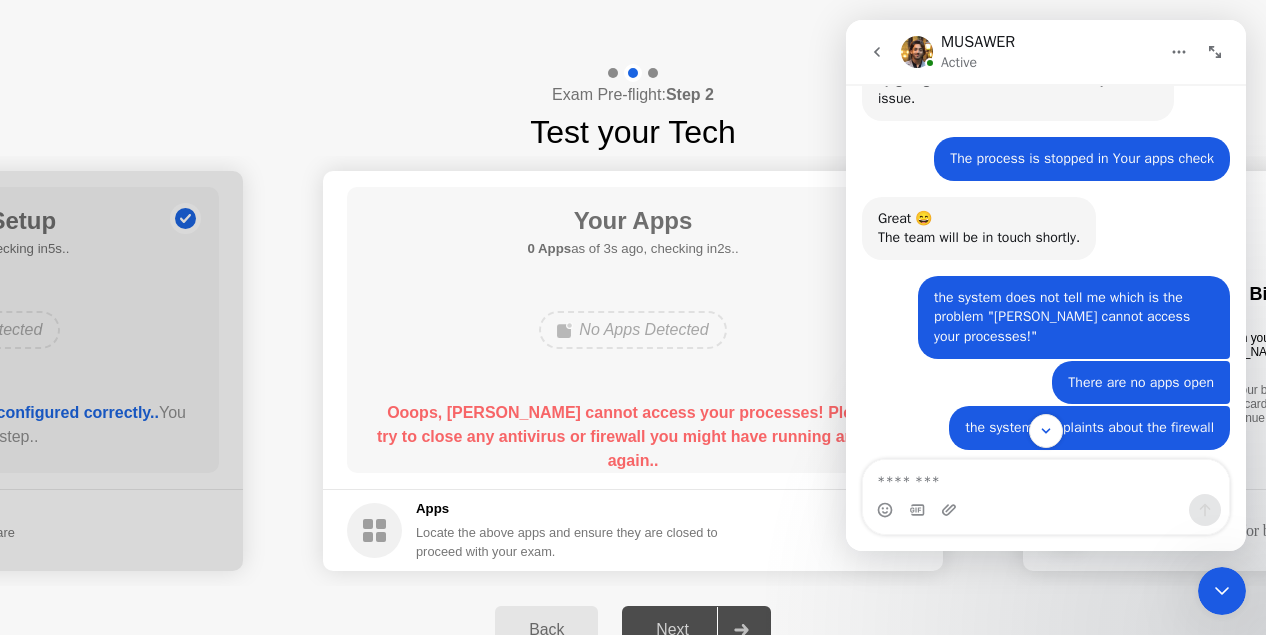 click at bounding box center [1222, 591] 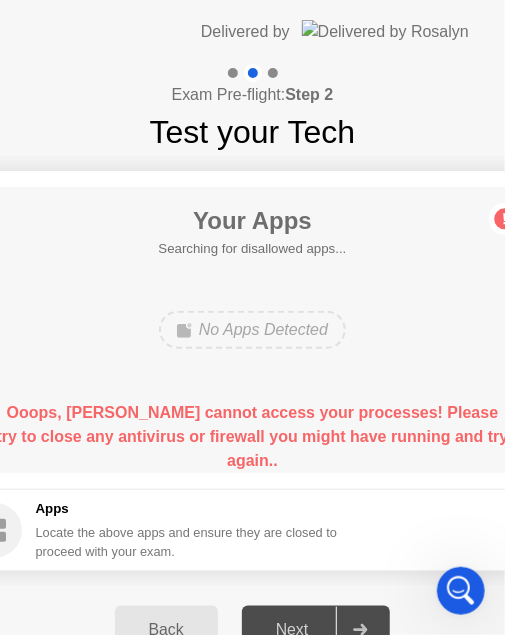 click on "Your Apps  Searching for disallowed apps...  No Apps Detected  Ooops, [PERSON_NAME] cannot access your processes! Please try to close any antivirus or firewall you might have running and try again.." 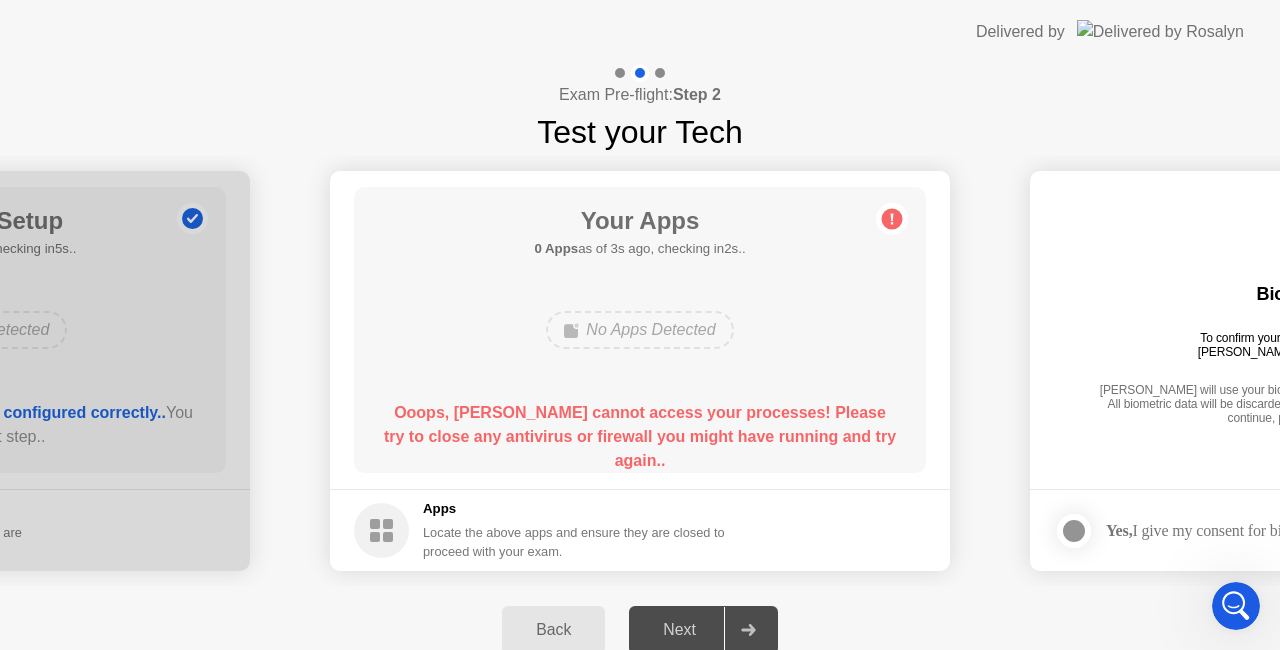 click at bounding box center [1236, 606] 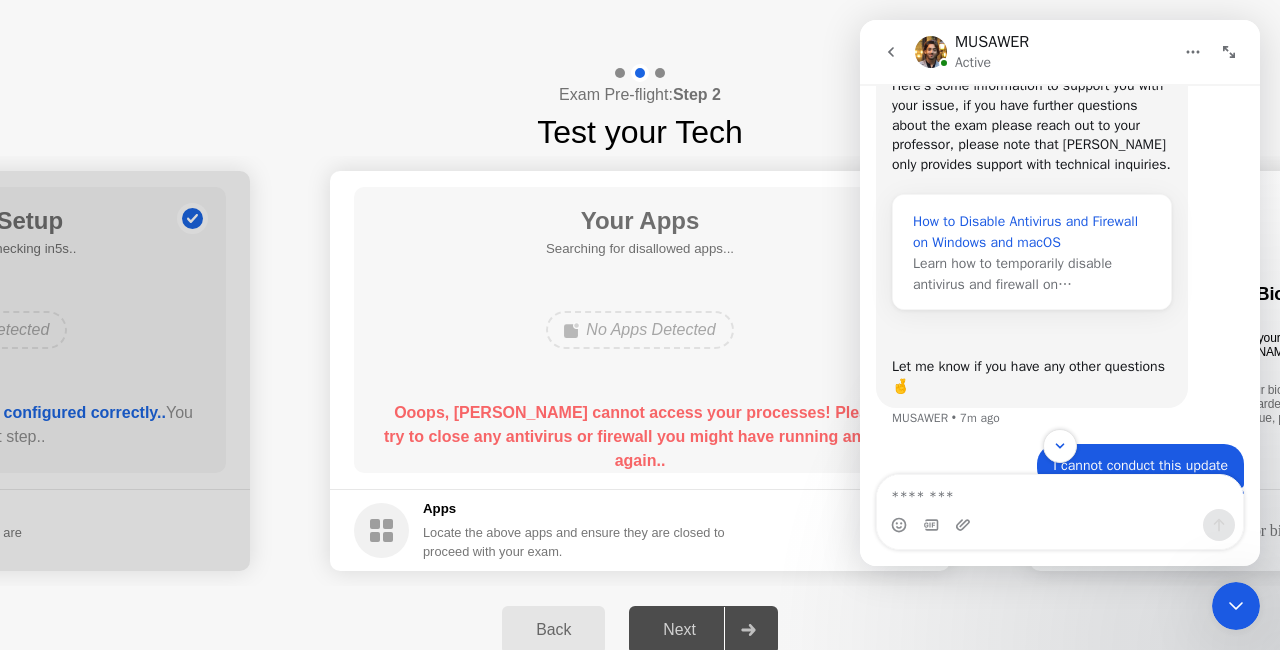 scroll, scrollTop: 1062, scrollLeft: 0, axis: vertical 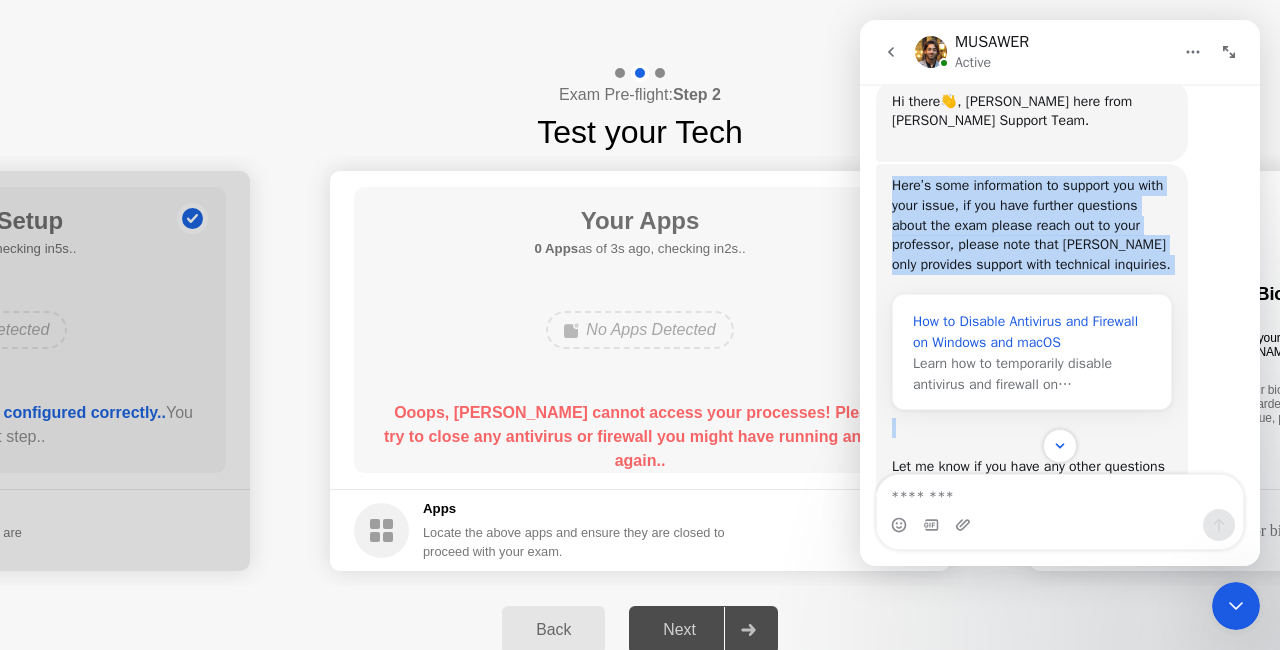 drag, startPoint x: 892, startPoint y: 188, endPoint x: 1089, endPoint y: 320, distance: 237.13498 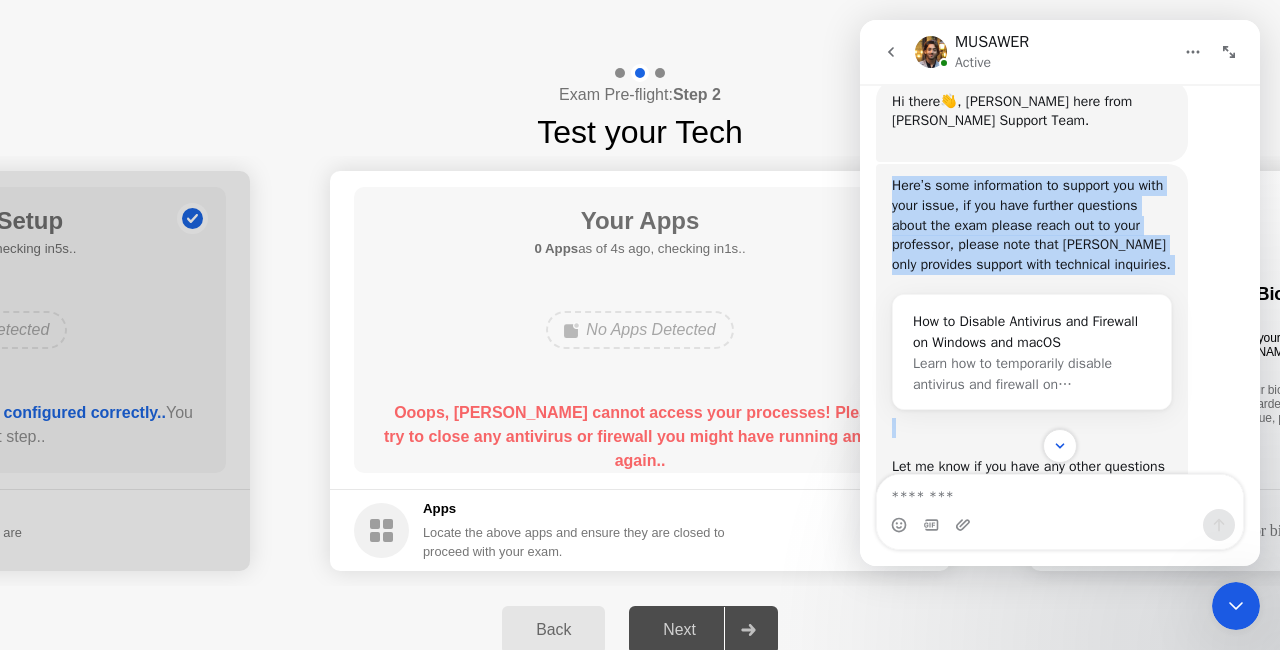 click on "Here’s some information to support you with your issue, if you have further questions about the exam please reach out to your professor, please note that [PERSON_NAME] only provides support with technical inquiries. ​﻿" at bounding box center [1032, 235] 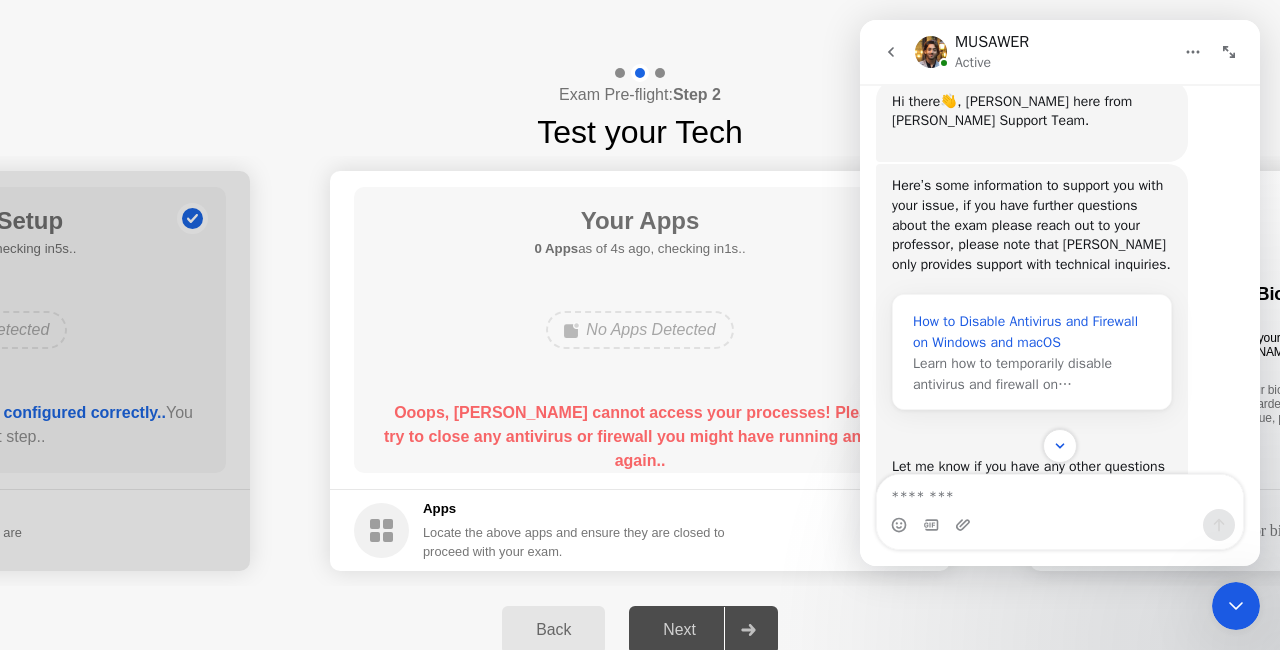 drag, startPoint x: 1092, startPoint y: 361, endPoint x: 914, endPoint y: 304, distance: 186.90372 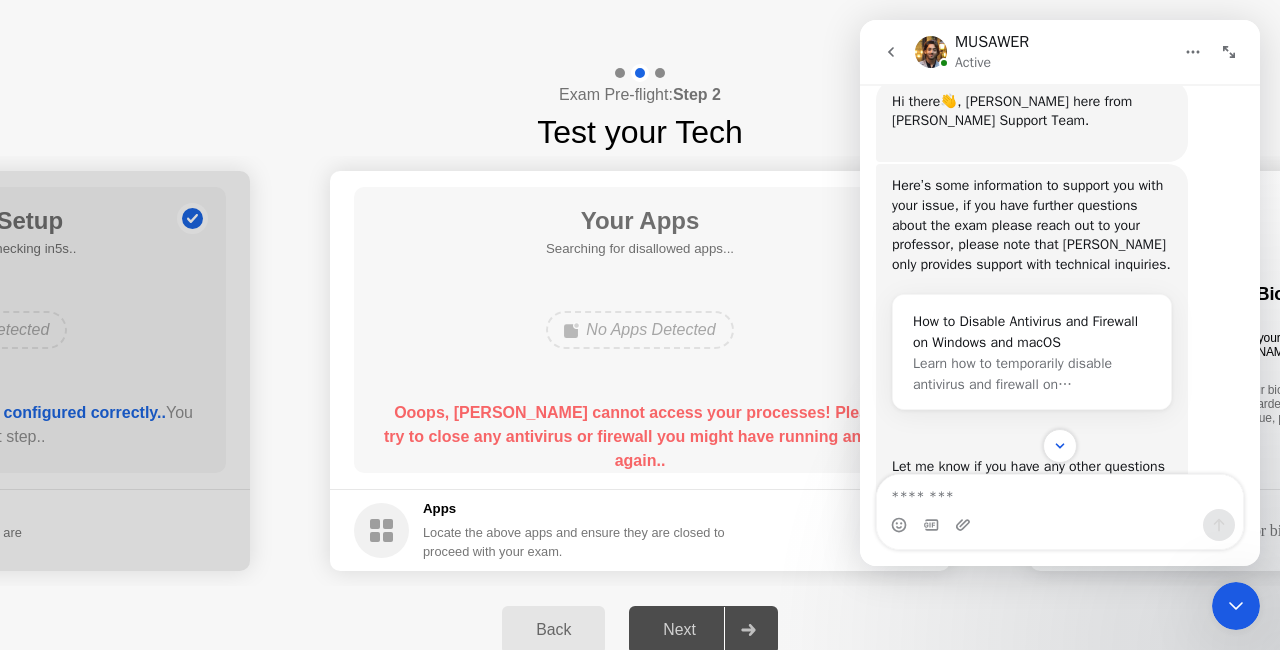 scroll, scrollTop: 0, scrollLeft: 0, axis: both 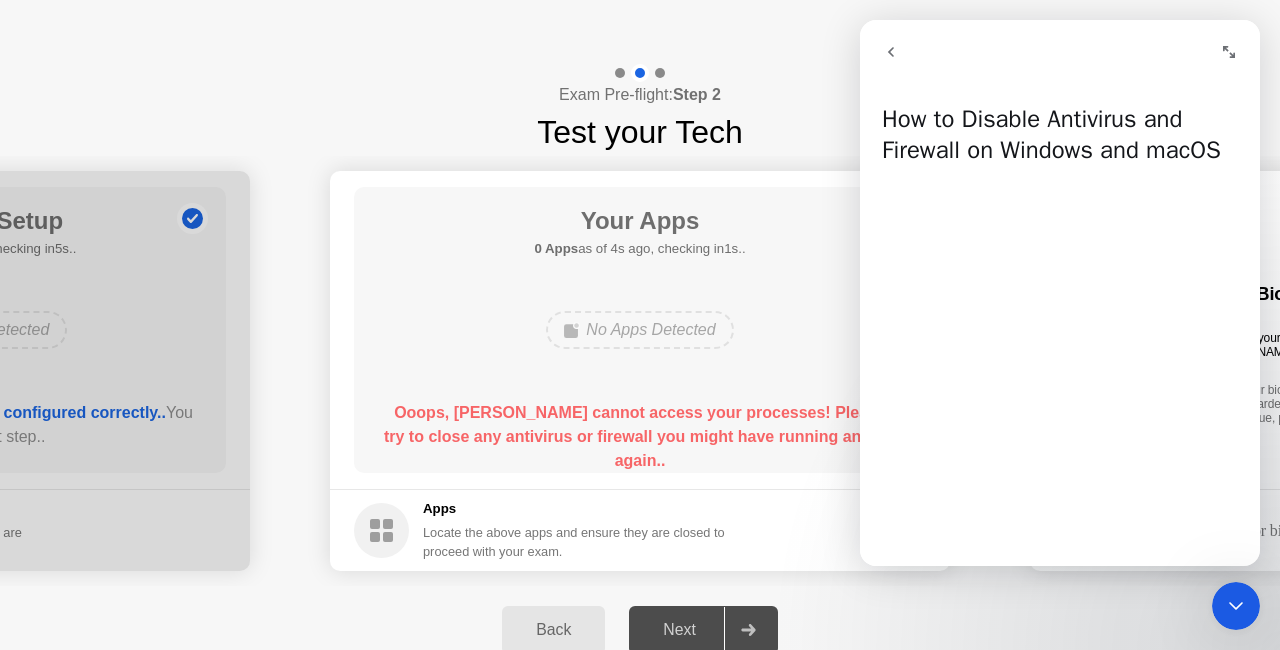 click 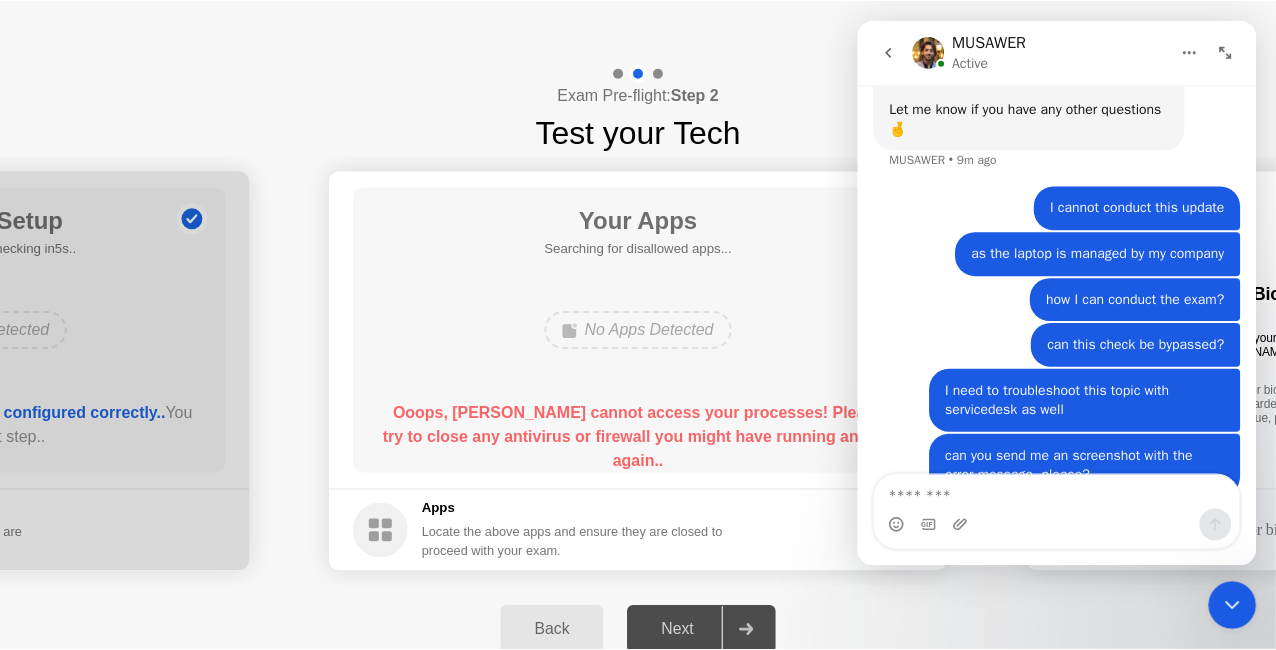 scroll, scrollTop: 1462, scrollLeft: 0, axis: vertical 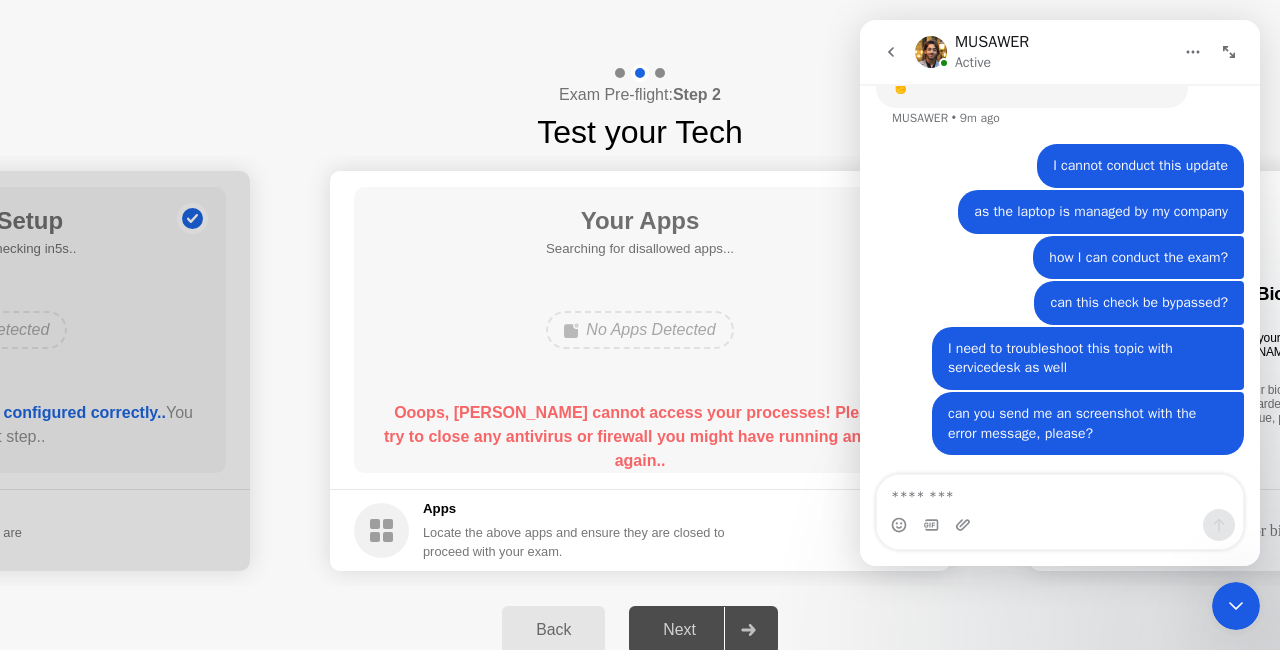 click on "No Apps Detected" 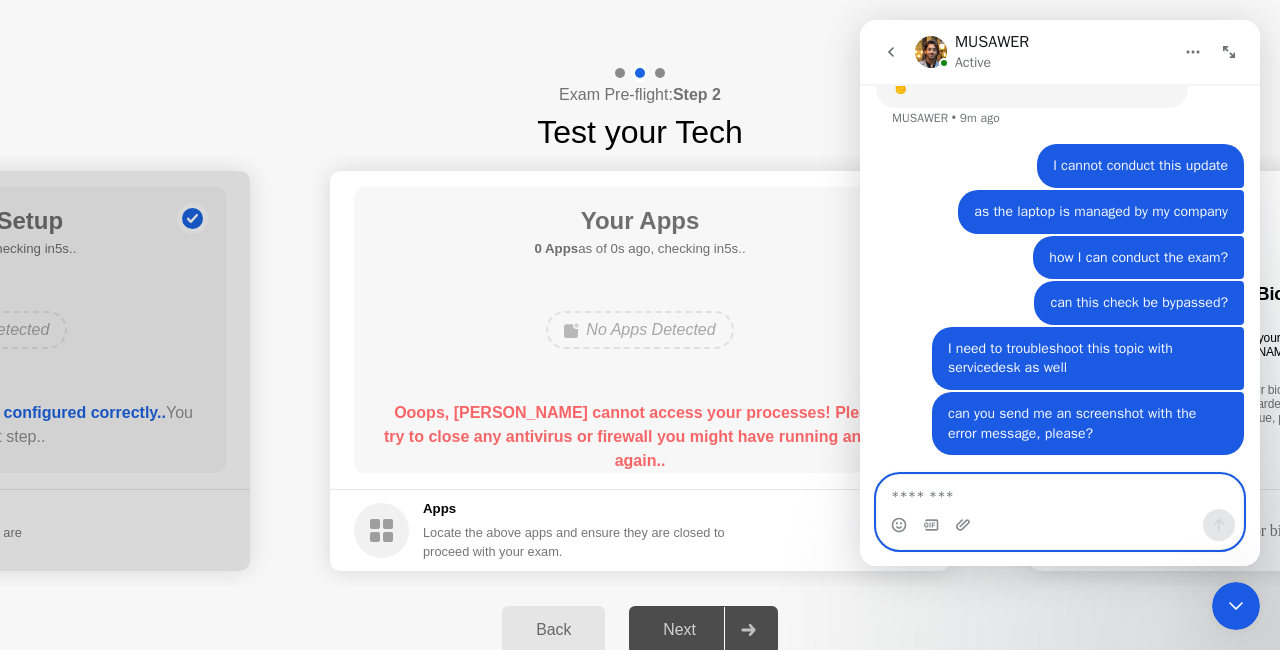 click at bounding box center [1060, 492] 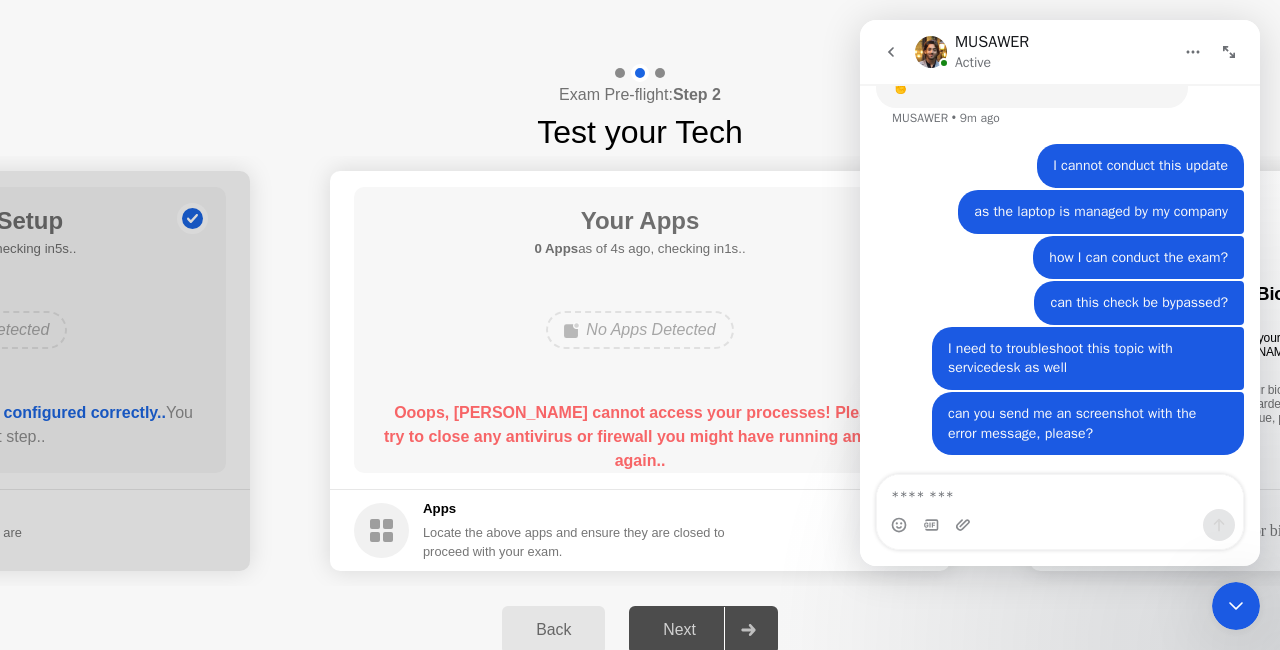 click on "Exam Pre-flight:  Step 2 Test your Tech" 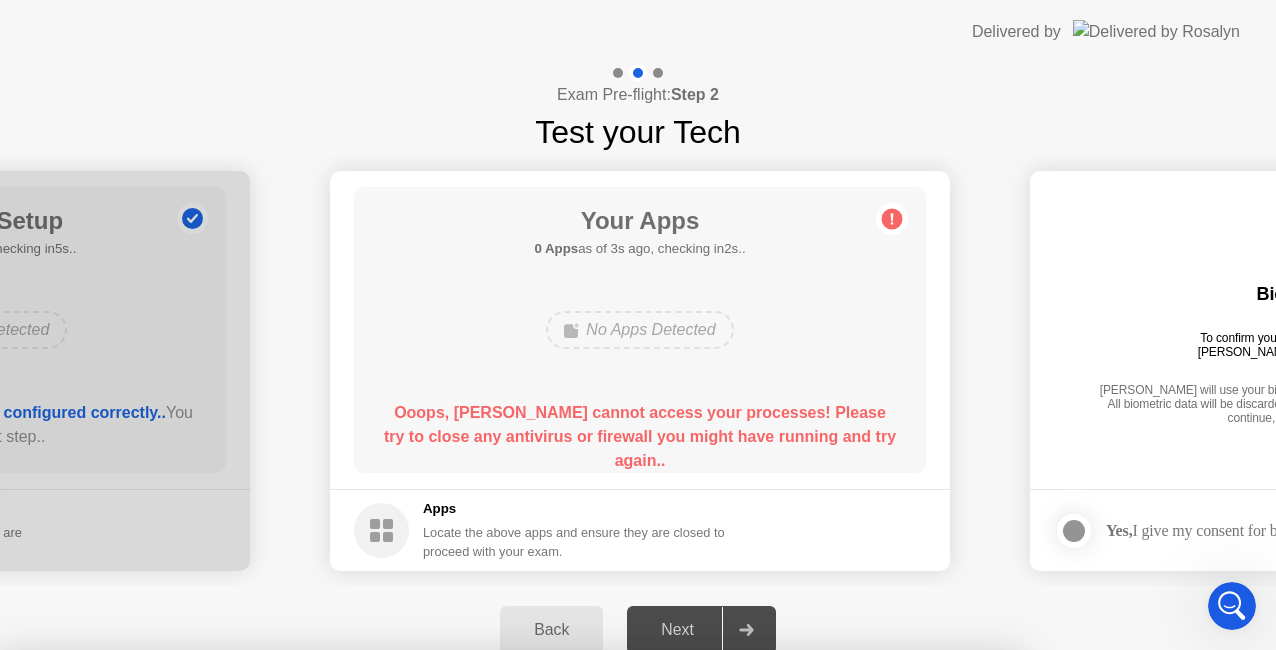click on "Yes" at bounding box center (462, 763) 